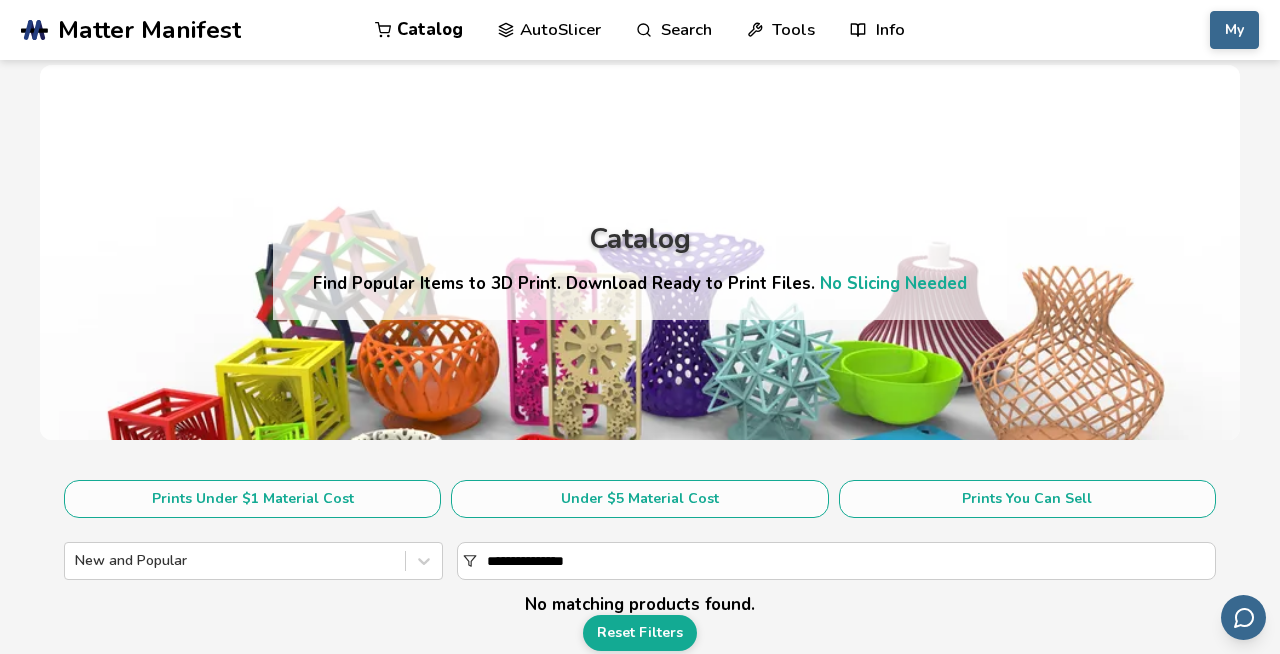 scroll, scrollTop: 316, scrollLeft: 0, axis: vertical 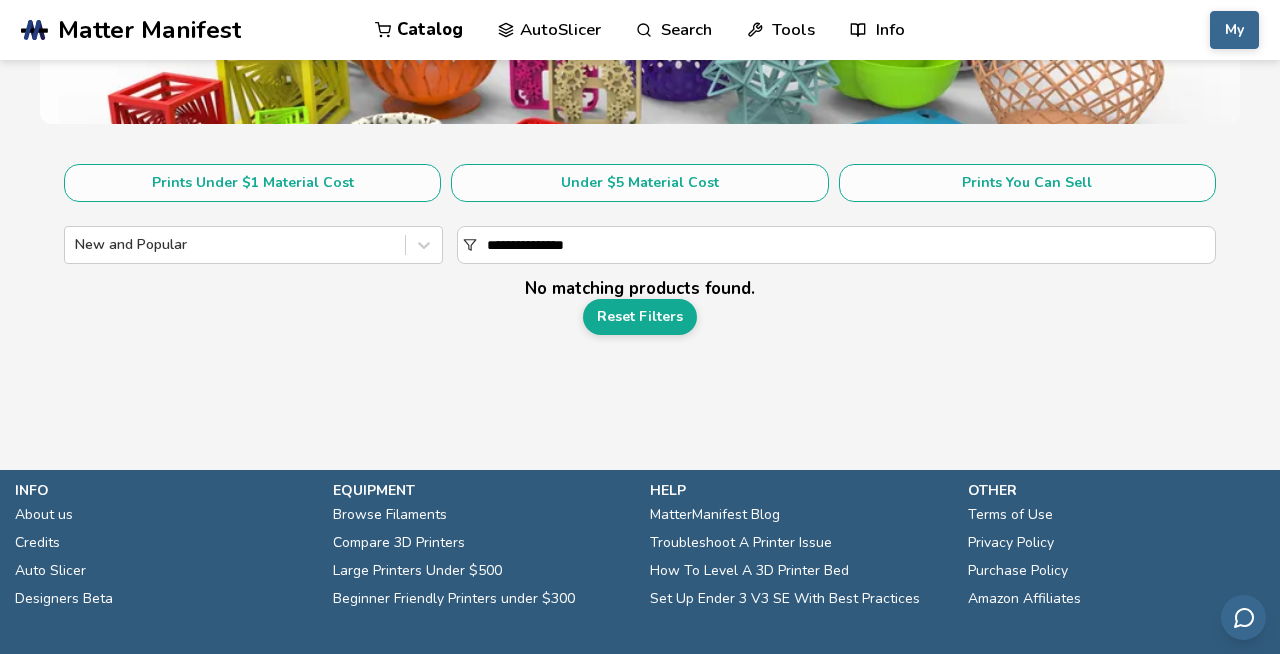 click on "AutoSlicer" at bounding box center (549, 30) 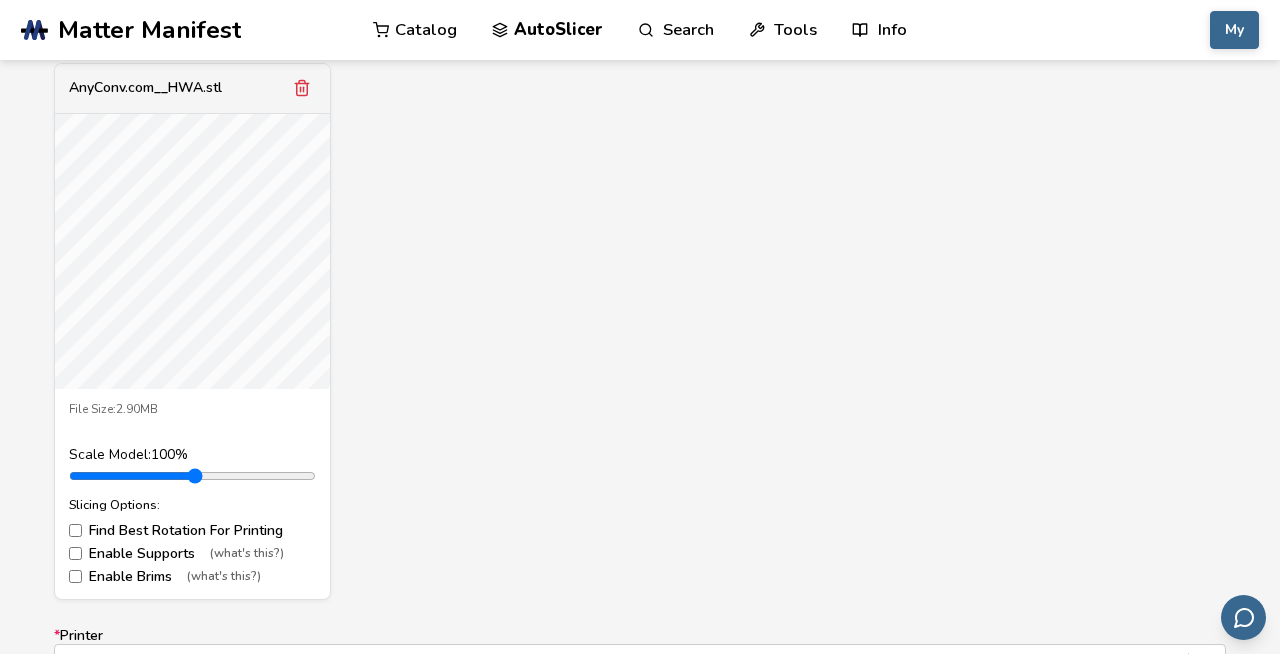 scroll, scrollTop: 751, scrollLeft: 0, axis: vertical 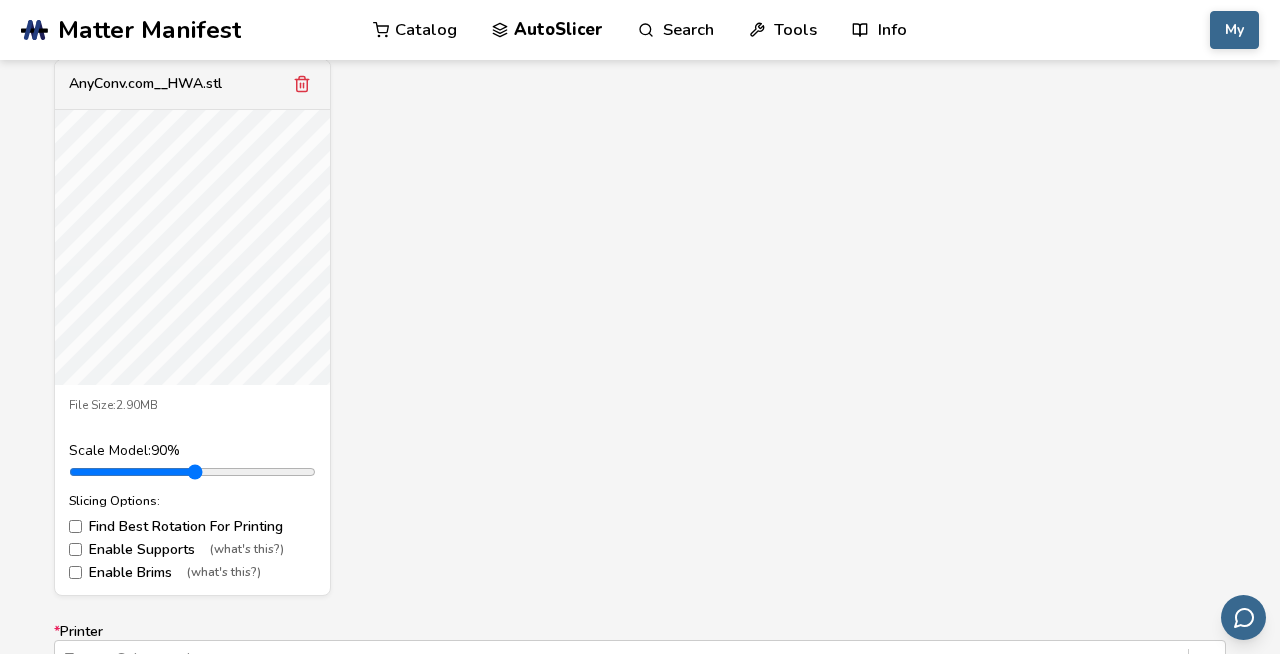type on "*" 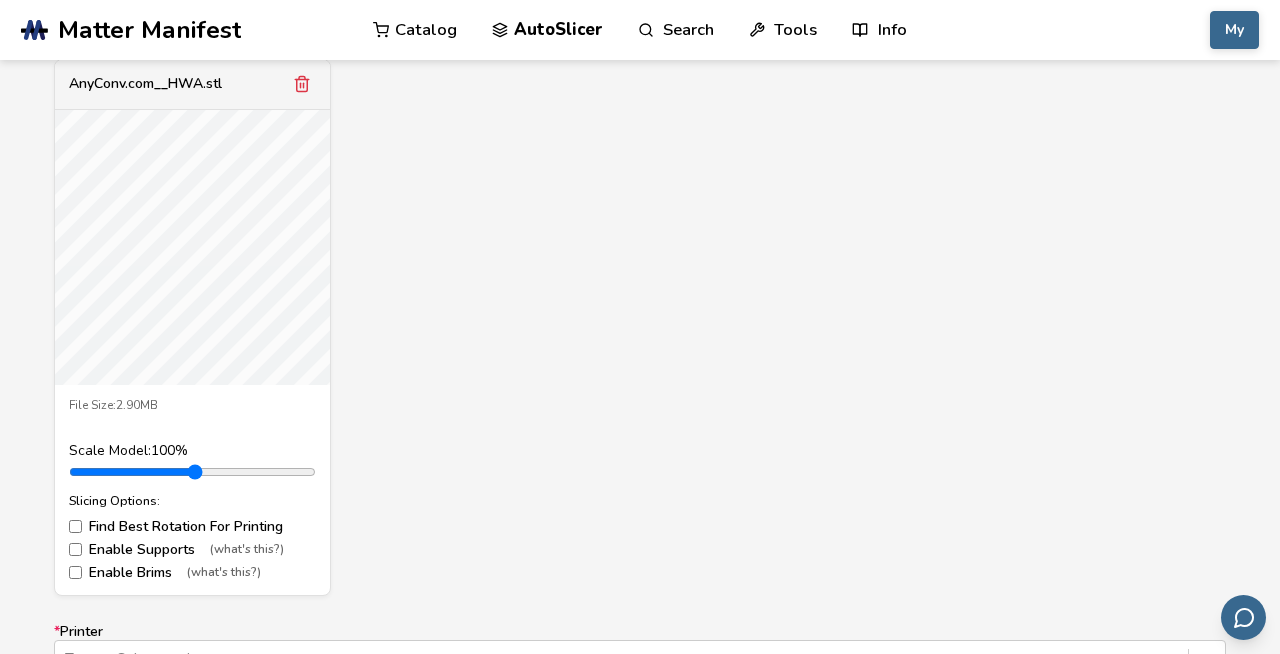 click at bounding box center (192, 472) 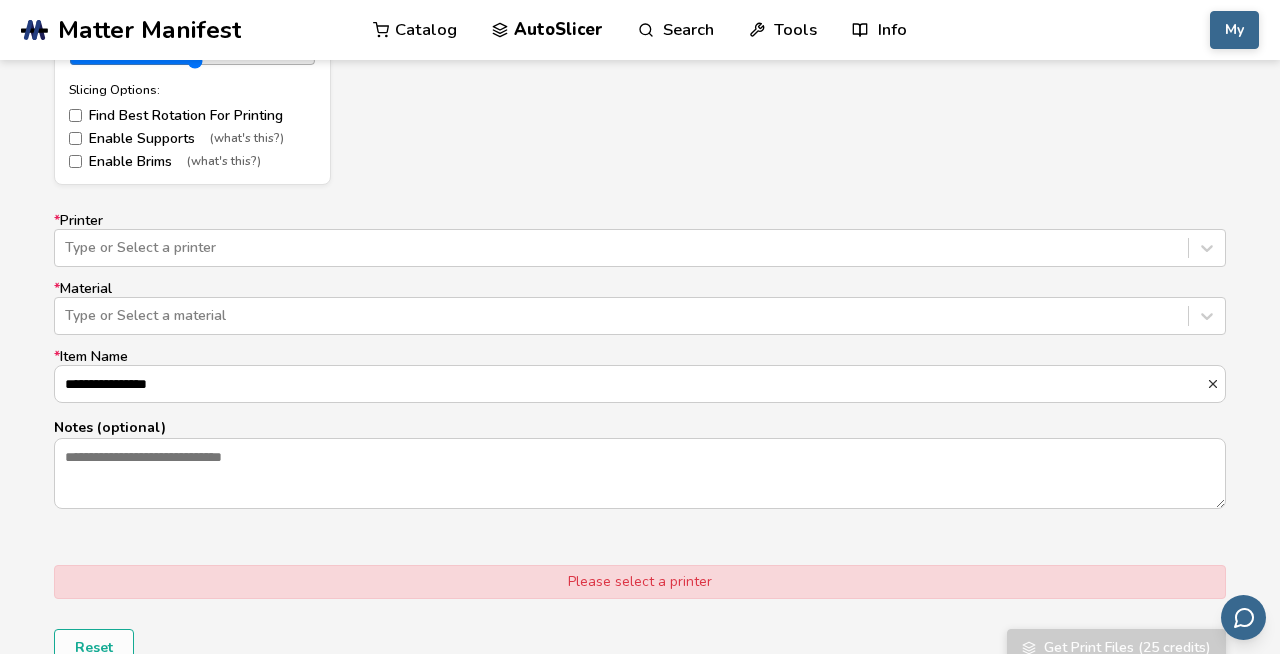 scroll, scrollTop: 1133, scrollLeft: 0, axis: vertical 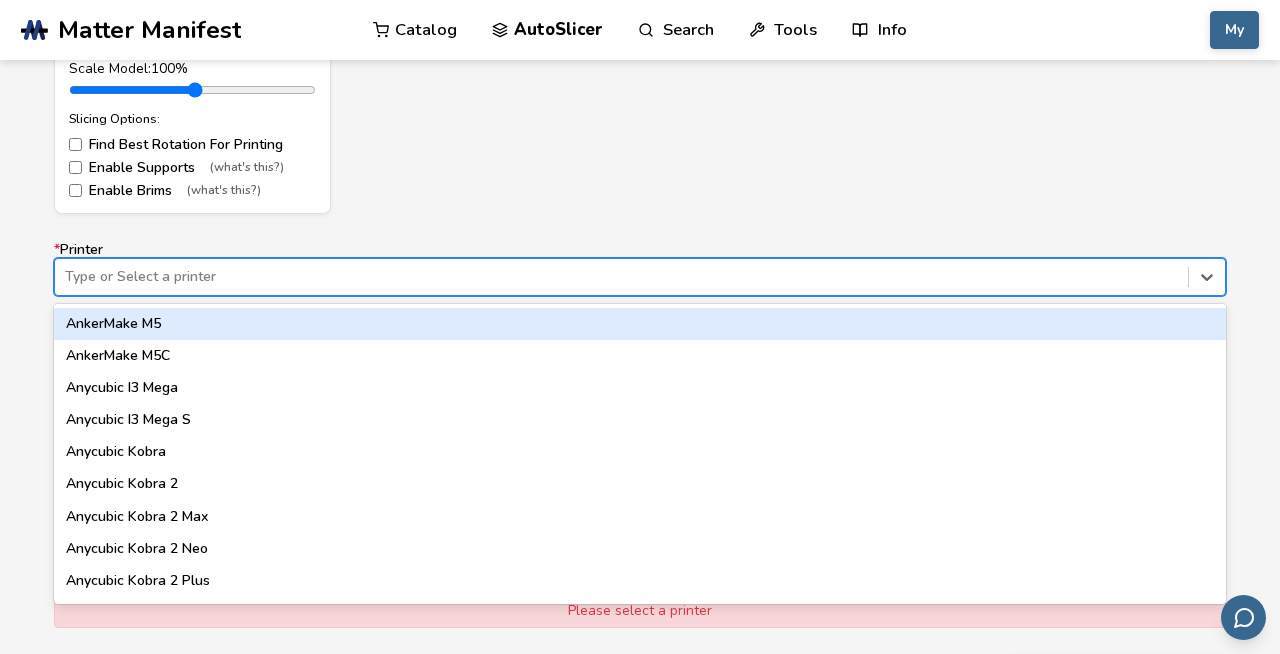 click at bounding box center [621, 277] 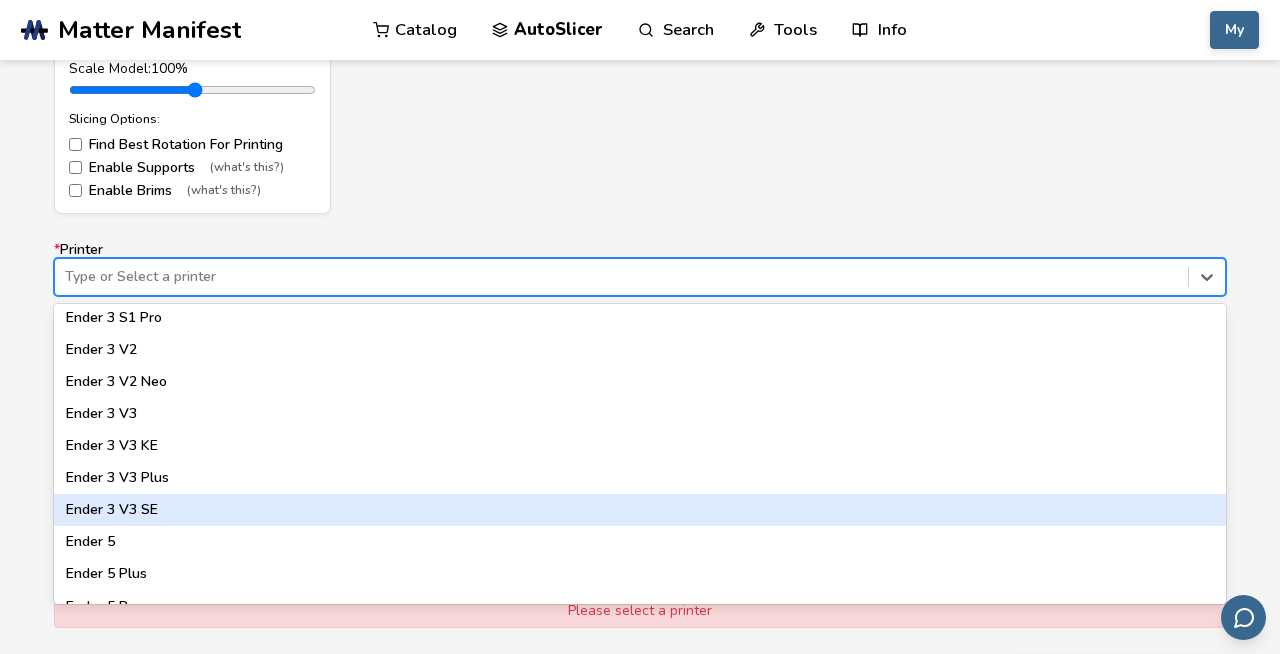 scroll, scrollTop: 1306, scrollLeft: 0, axis: vertical 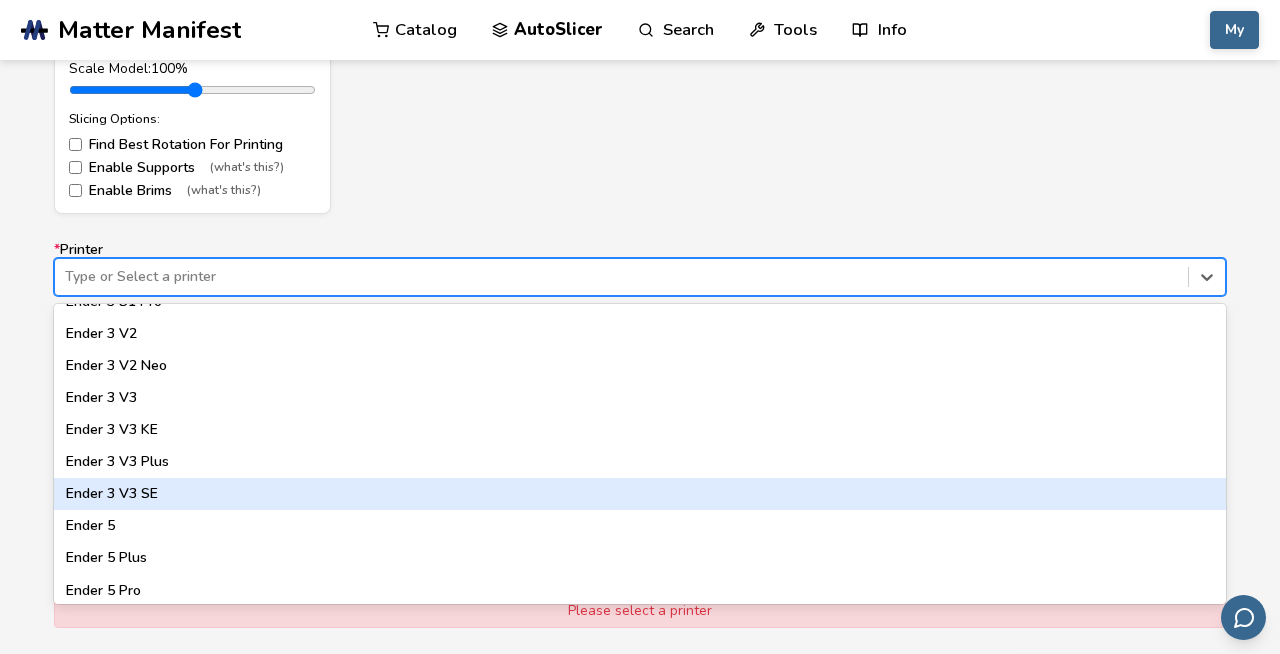 click on "Ender 3 V3 SE" at bounding box center [640, 494] 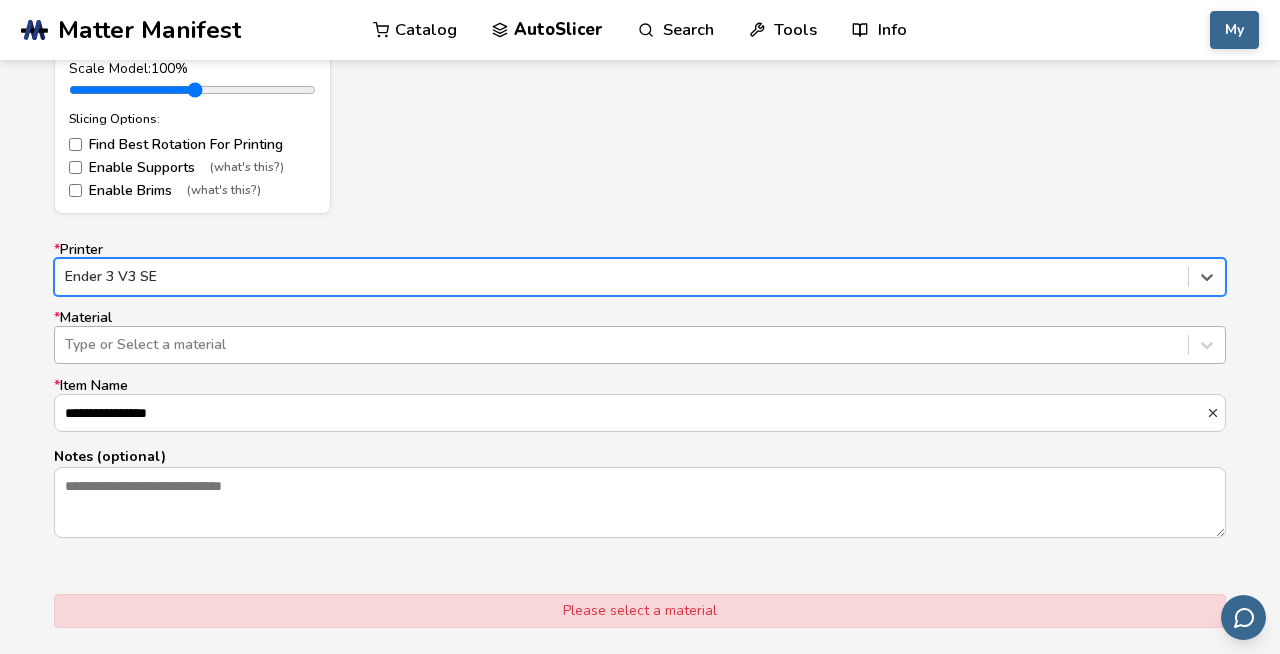 click at bounding box center (621, 345) 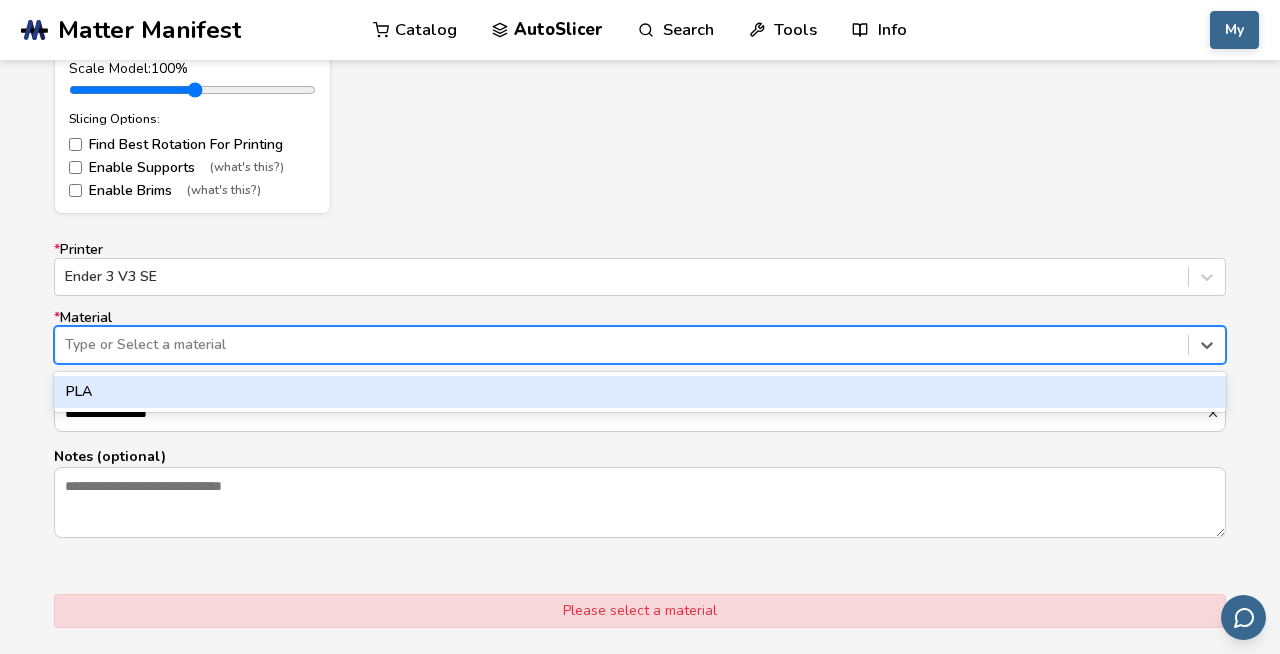 click on "PLA" at bounding box center (640, 392) 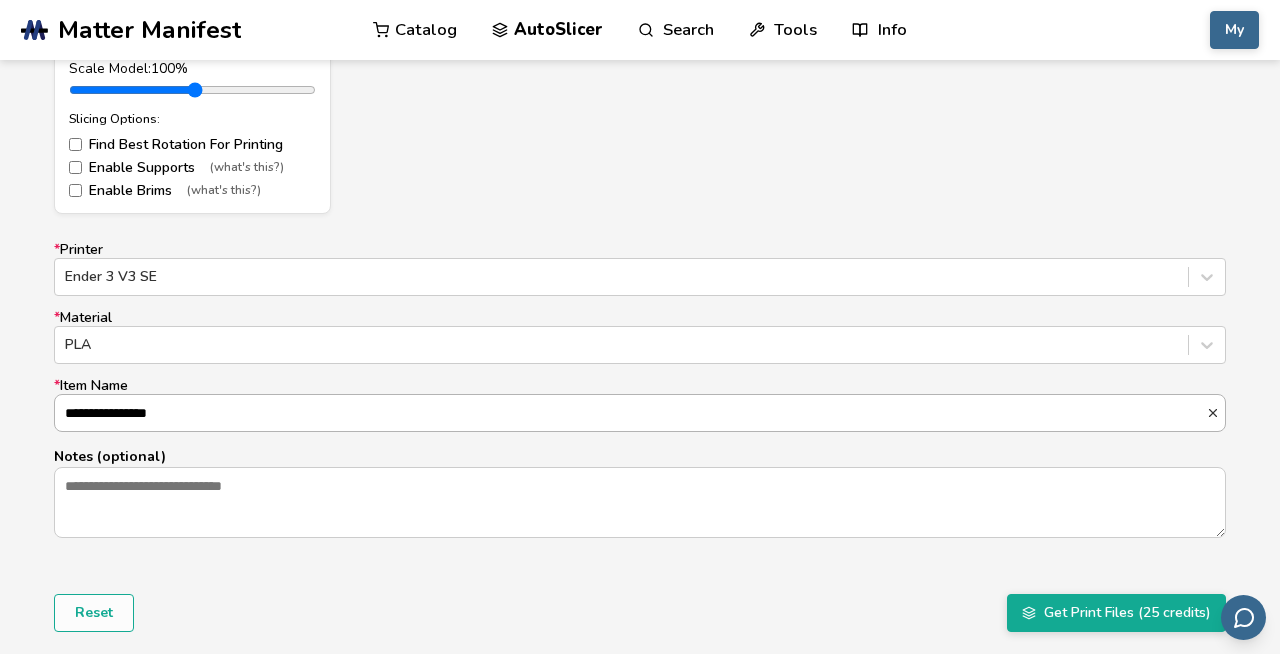 scroll, scrollTop: 1, scrollLeft: 0, axis: vertical 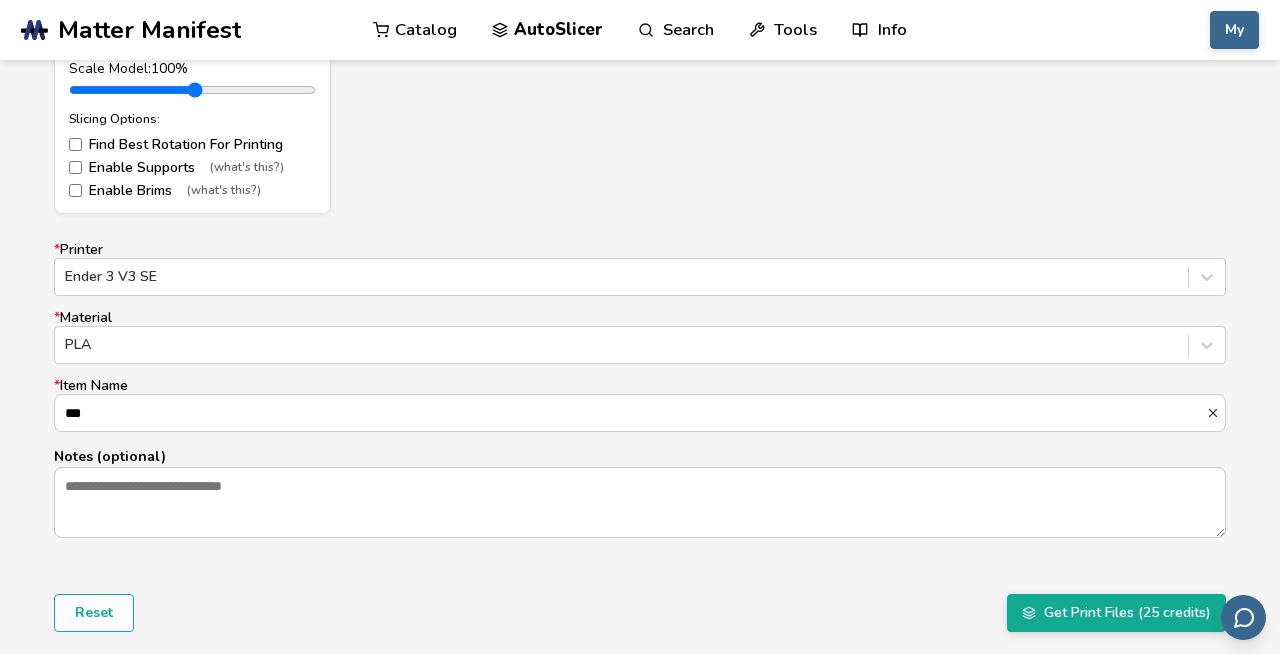 type on "***" 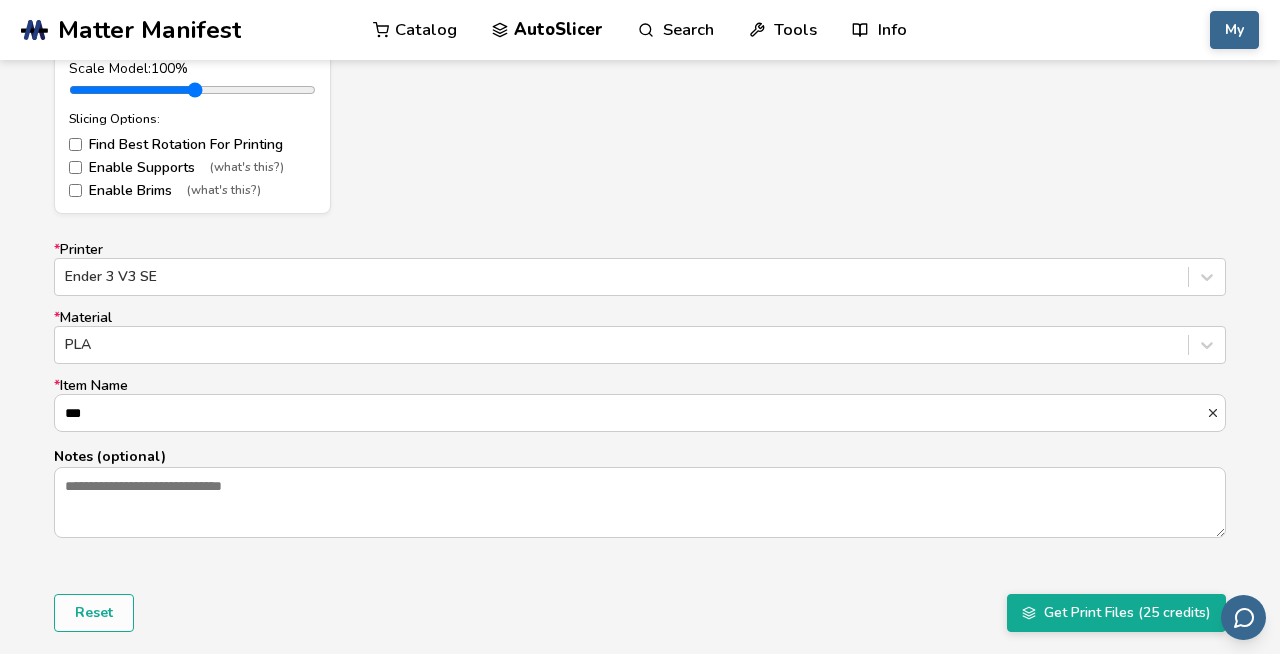 click on "AnyConv.com__HWA.stl File Size:  2.90MB Scale Model:  100 % Slicing Options: Find Best Rotation For Printing Enable Supports (what's this?) Enable Brims (what's this?)" at bounding box center (640, -55) 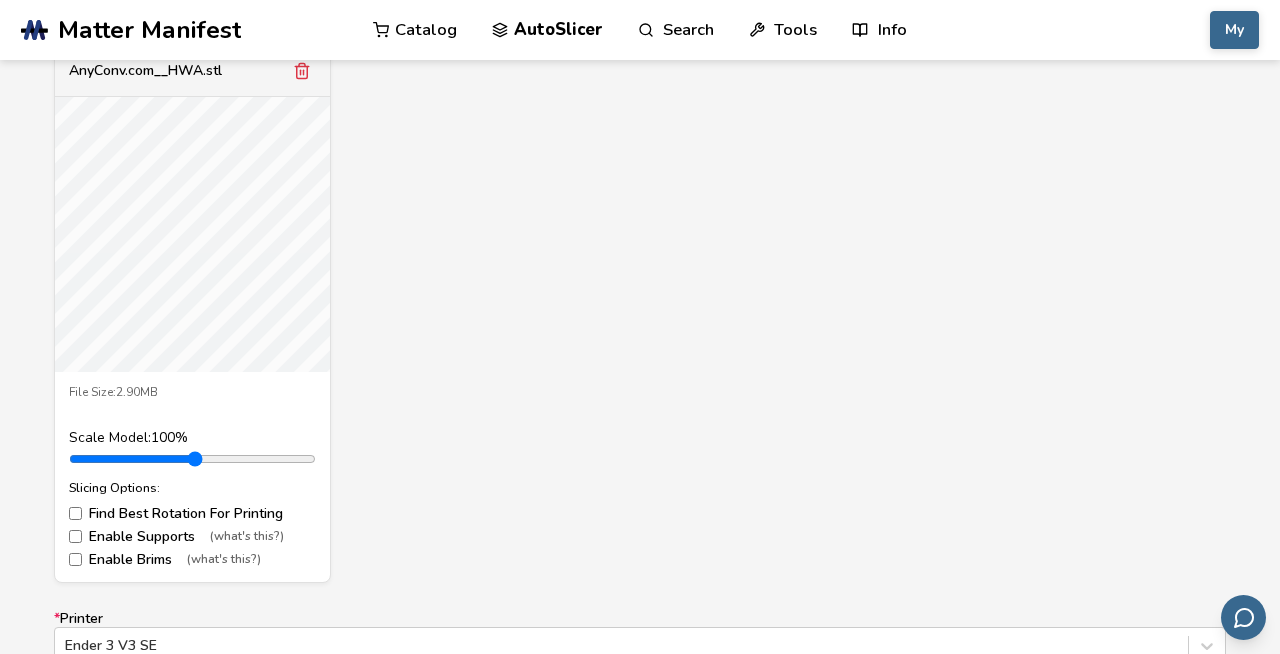 scroll, scrollTop: 749, scrollLeft: 0, axis: vertical 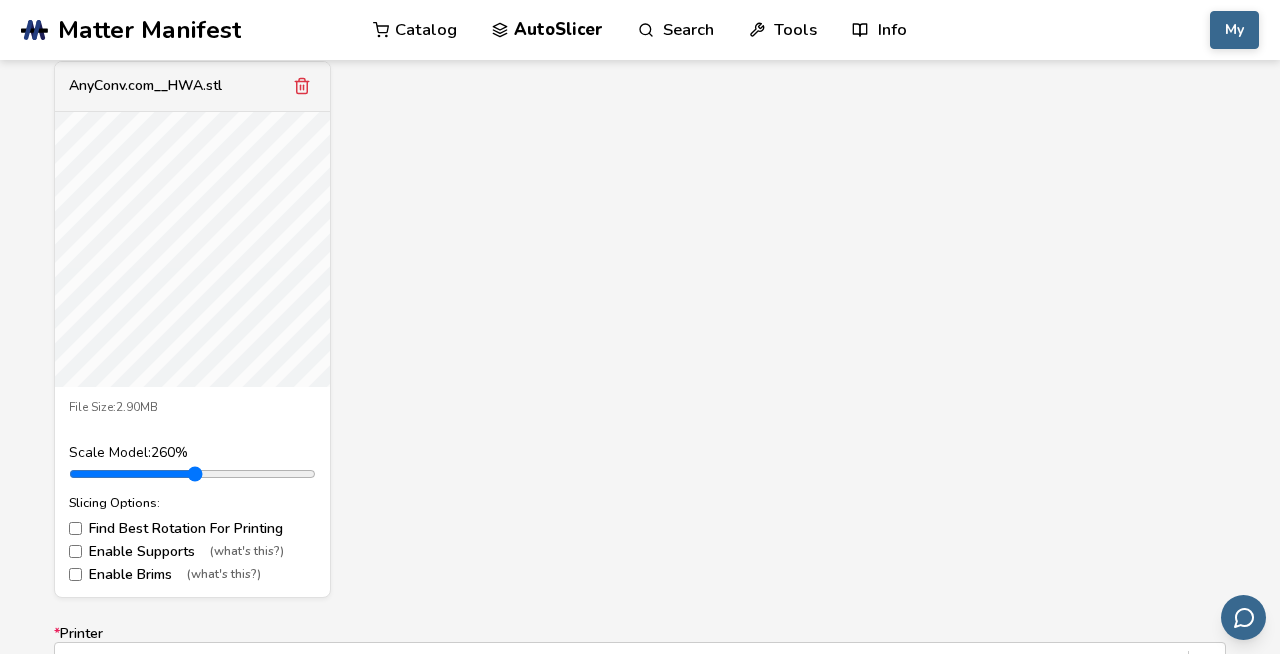 click at bounding box center (192, 474) 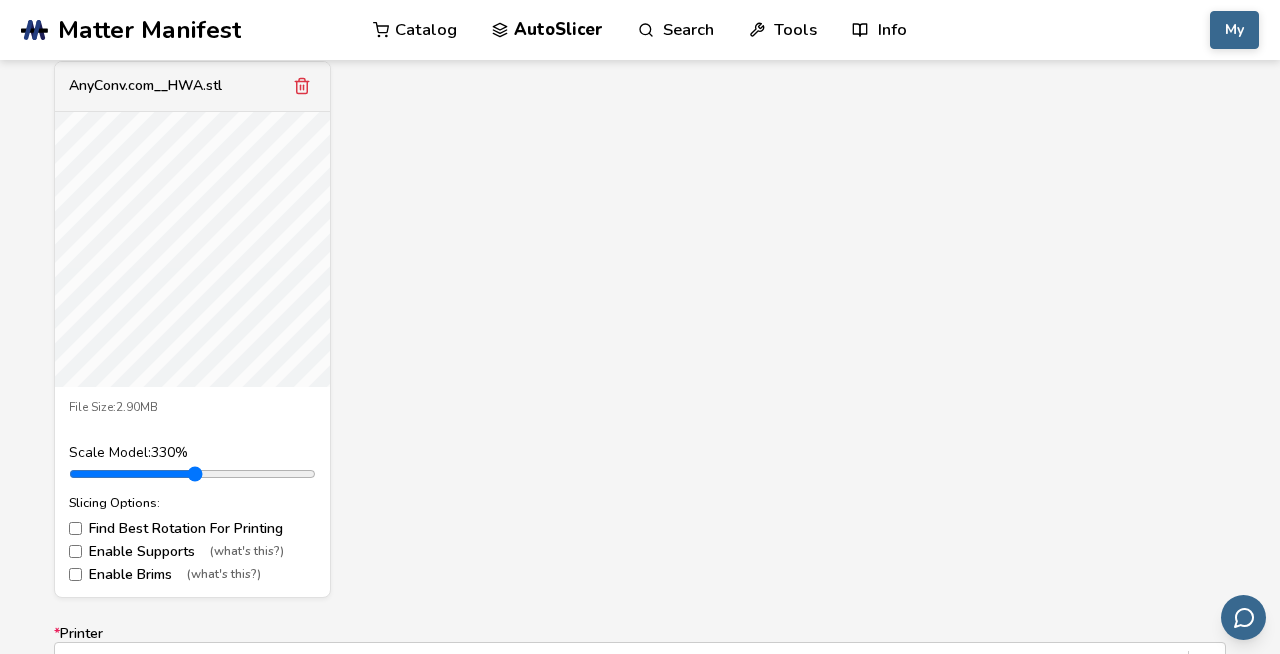 click at bounding box center (192, 474) 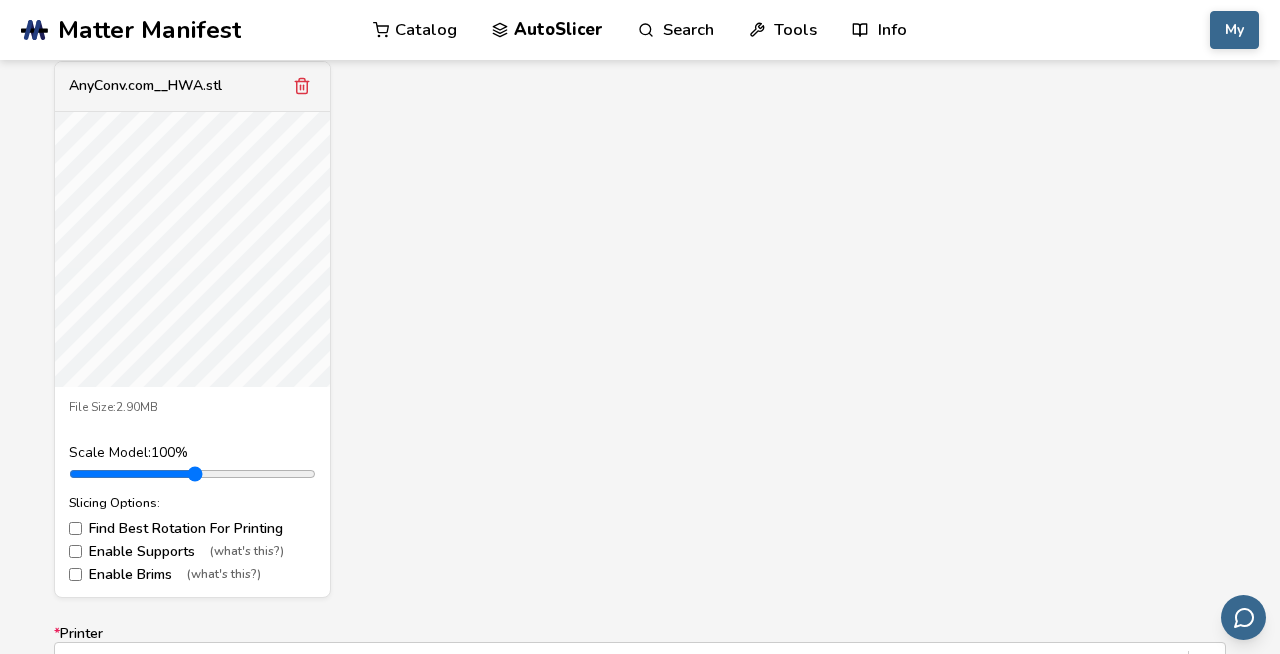 type on "*" 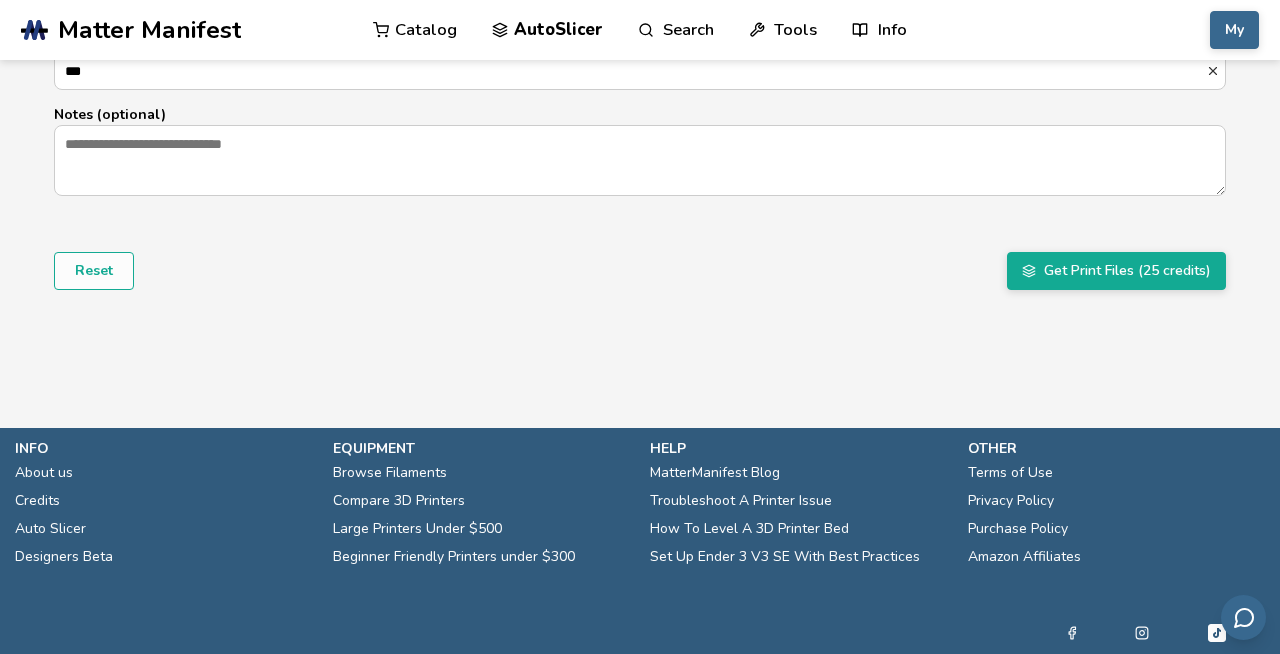 scroll, scrollTop: 1421, scrollLeft: 0, axis: vertical 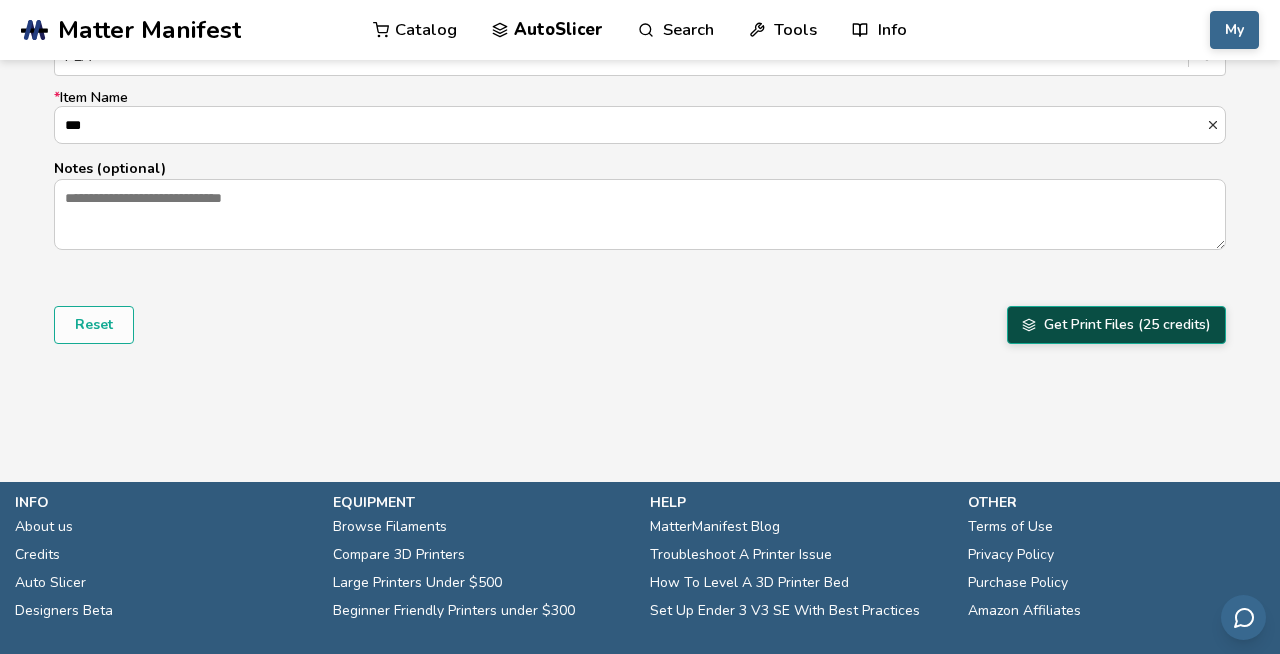 click on "Get Print Files (25 credits)" at bounding box center [1116, 325] 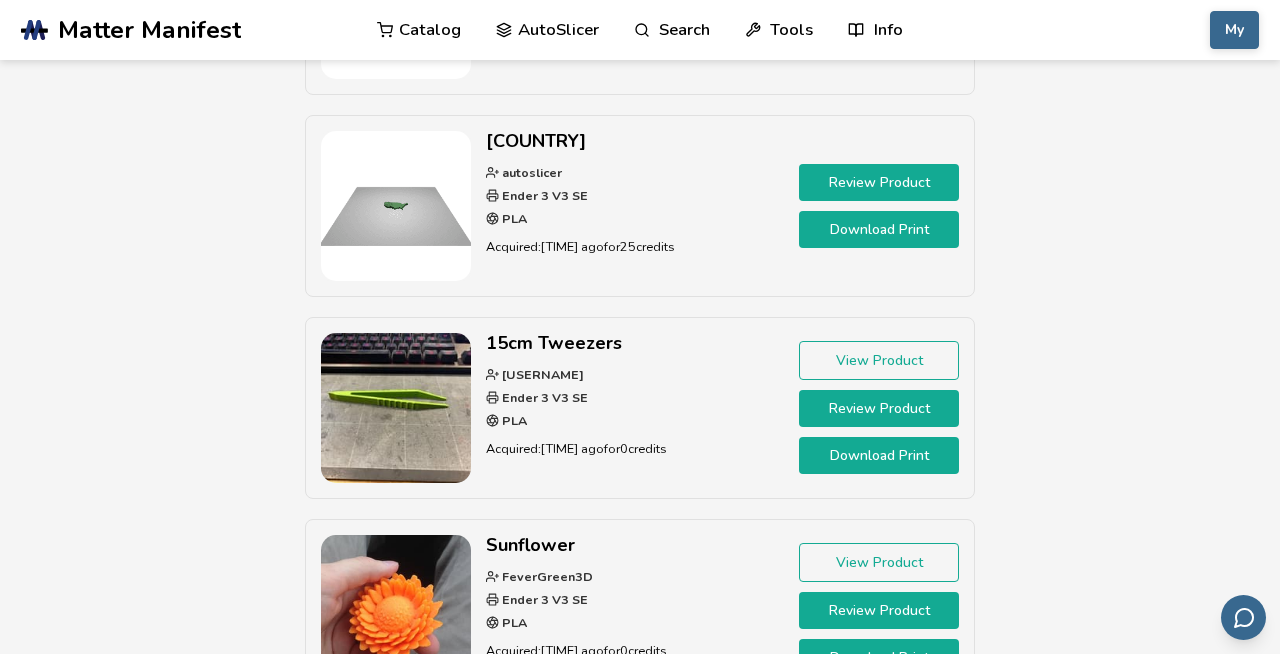 scroll, scrollTop: 849, scrollLeft: 0, axis: vertical 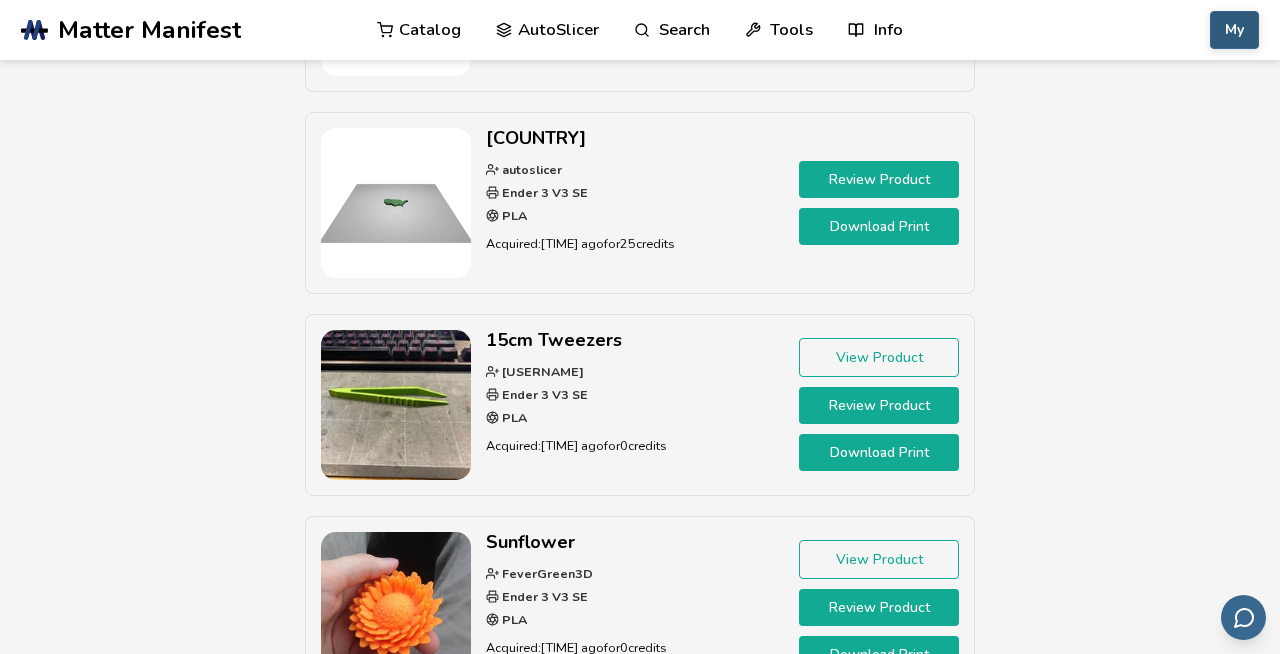 click on "My" at bounding box center [1234, 30] 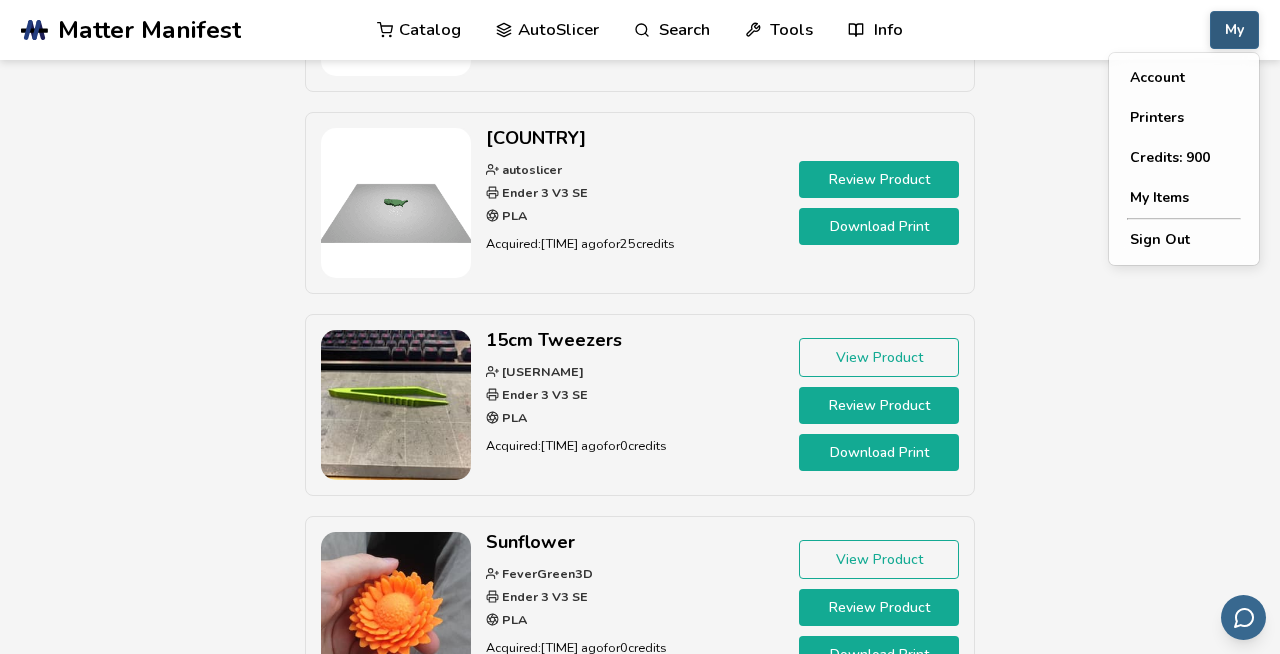 click on "My" at bounding box center (1234, 30) 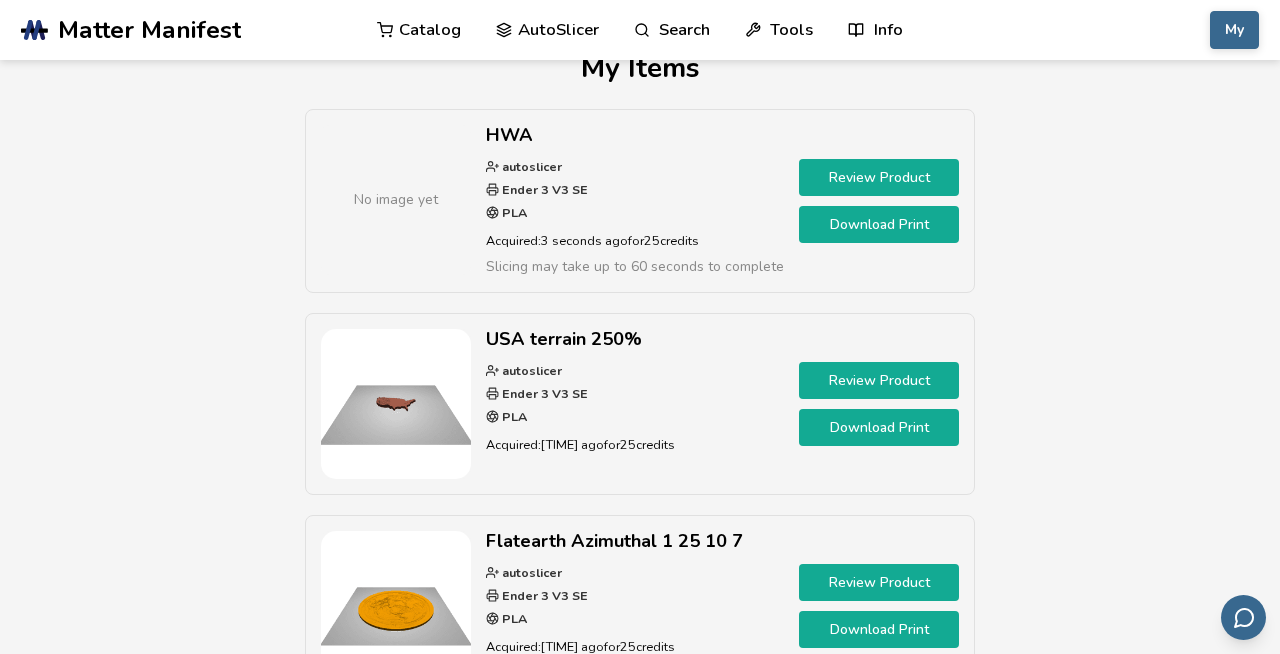 scroll, scrollTop: 0, scrollLeft: 0, axis: both 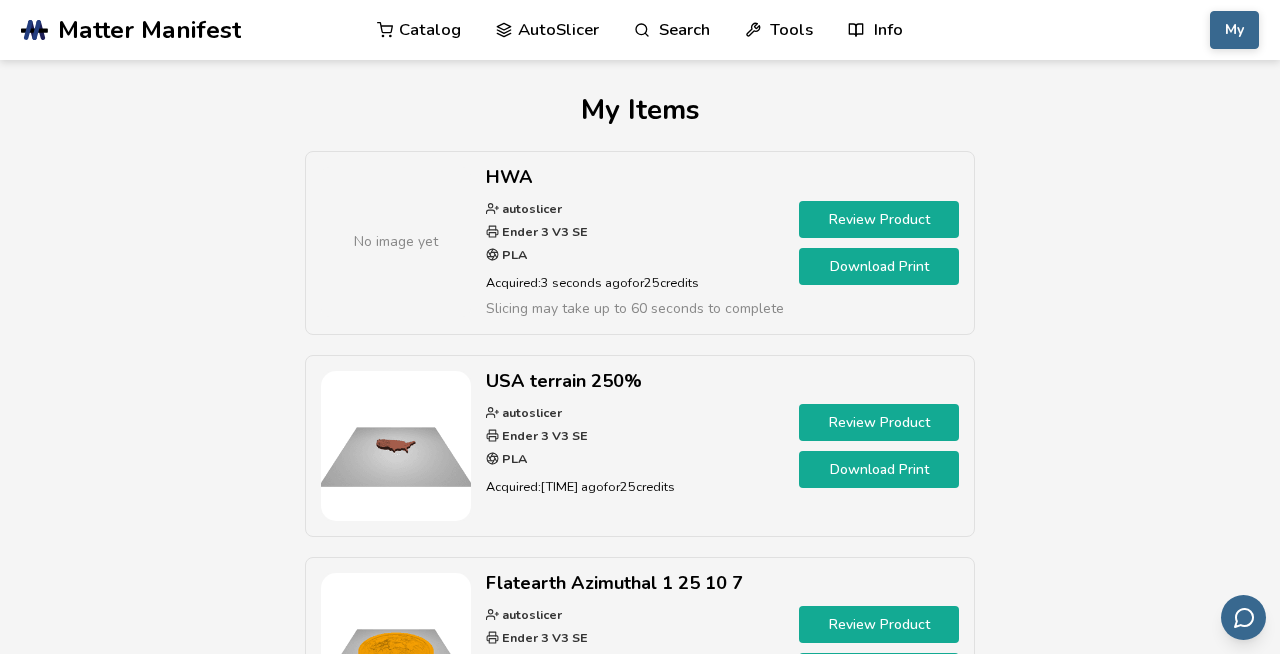 click on "AutoSlicer" at bounding box center [547, 30] 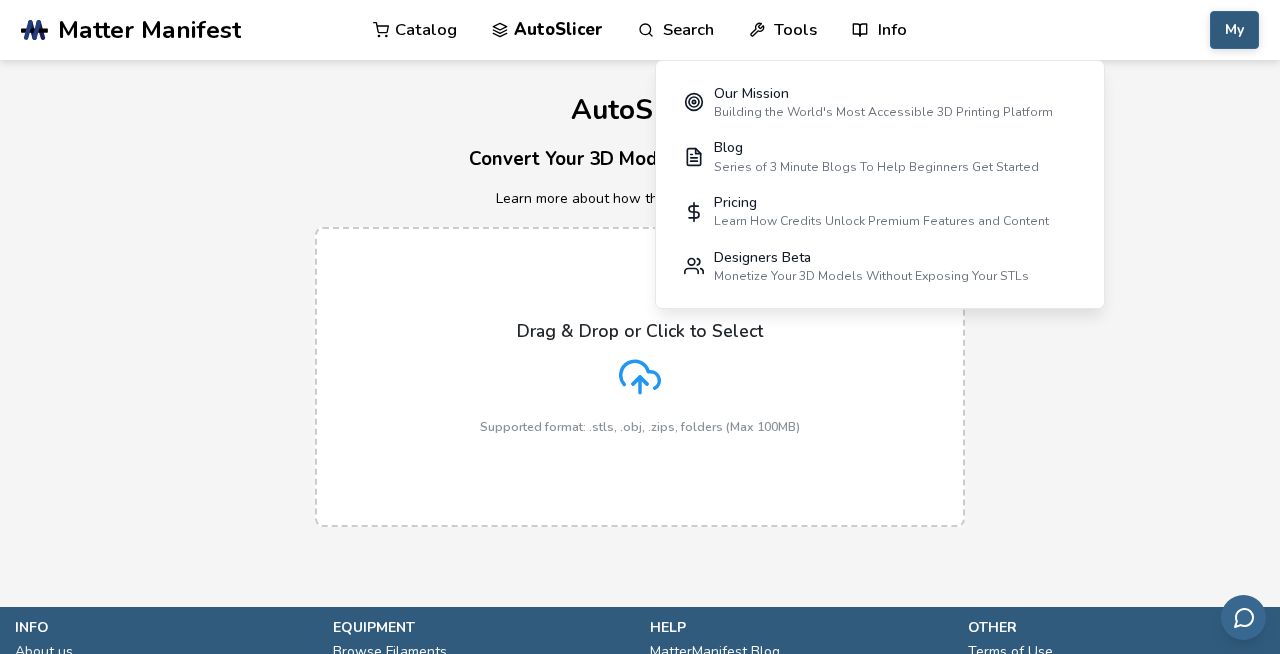 click on "My" at bounding box center (1234, 30) 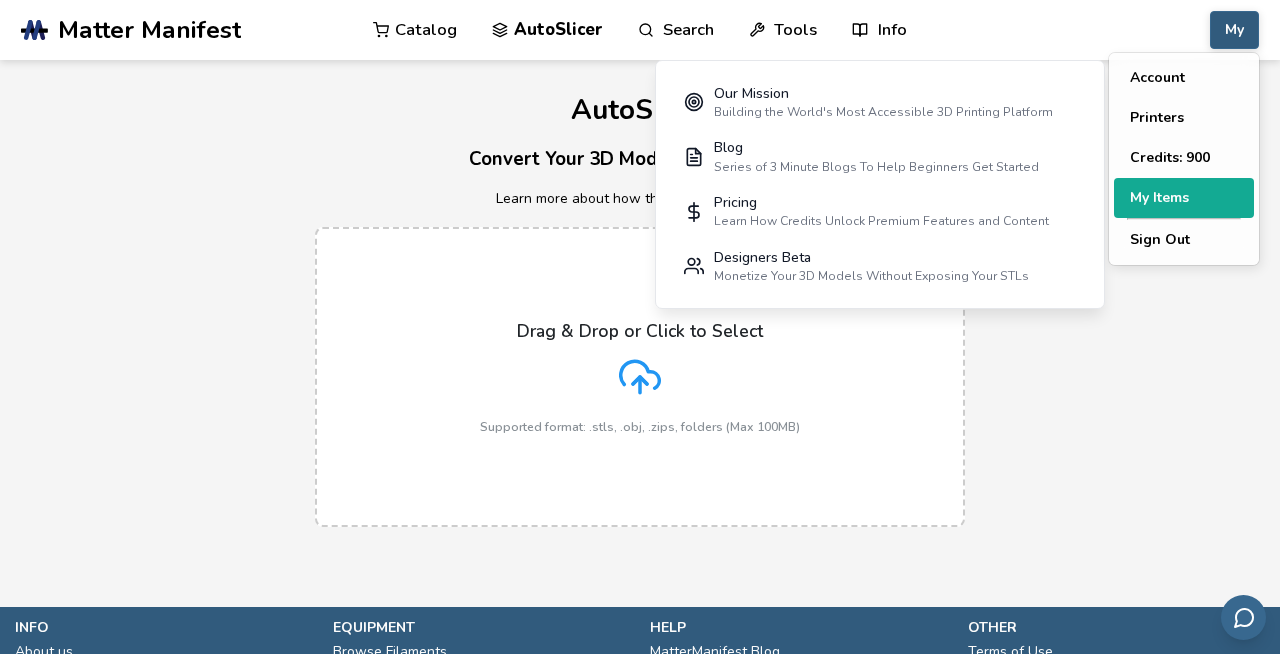 click on "My Items" at bounding box center (1184, 198) 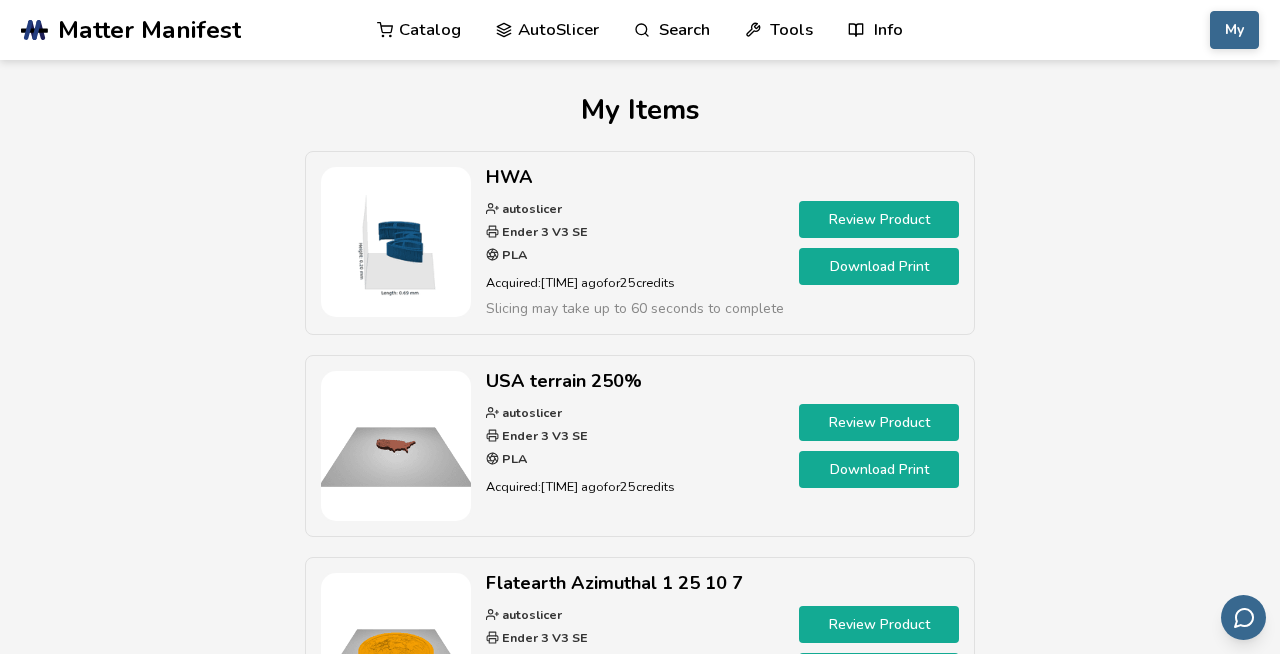 click on "Review Product" at bounding box center (879, 219) 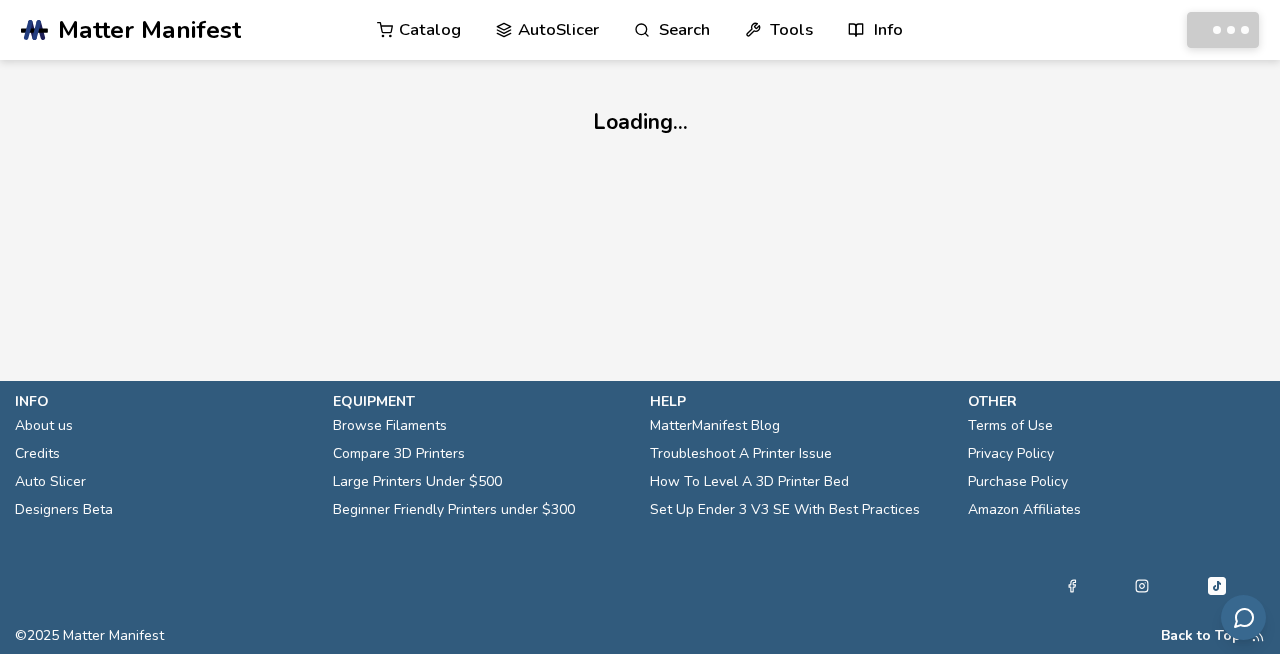 scroll, scrollTop: 0, scrollLeft: 0, axis: both 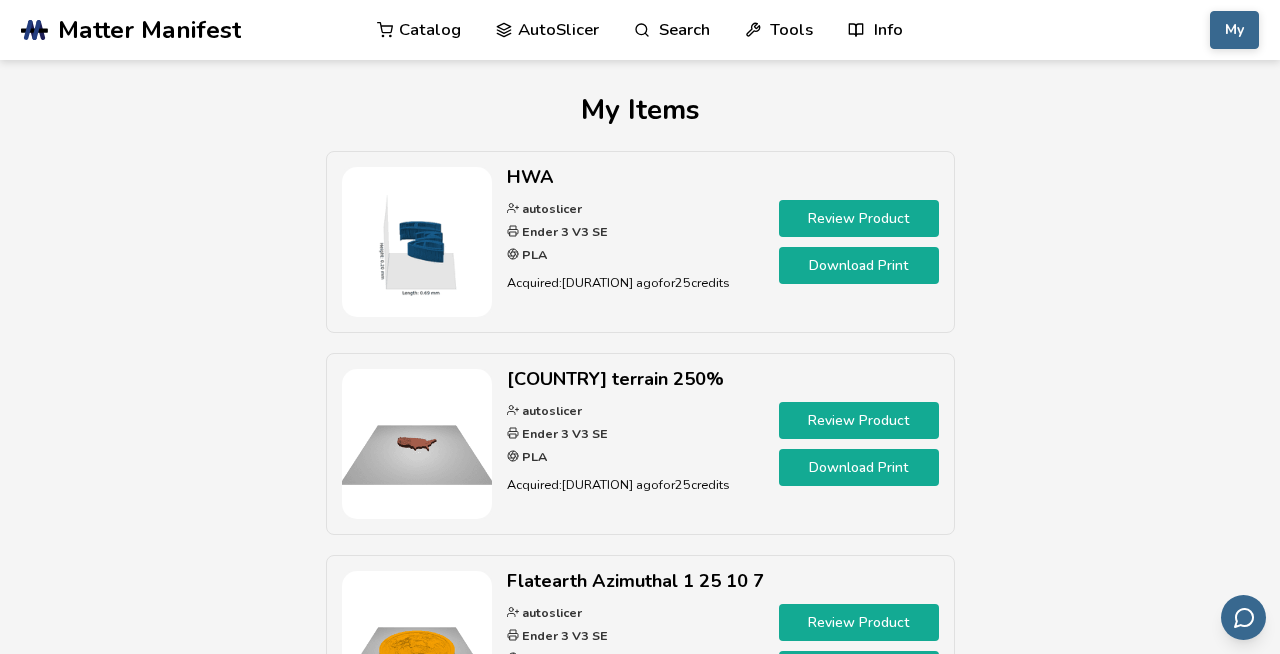 click on "Download Print" at bounding box center [859, 265] 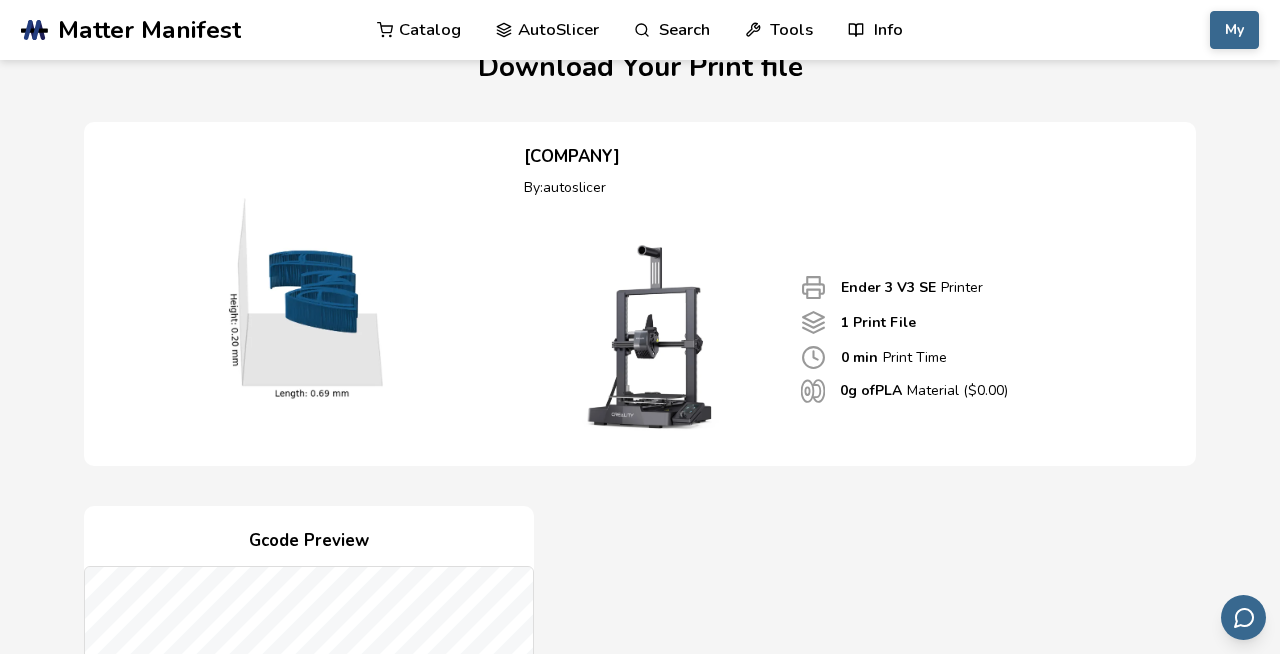 scroll, scrollTop: 82, scrollLeft: 0, axis: vertical 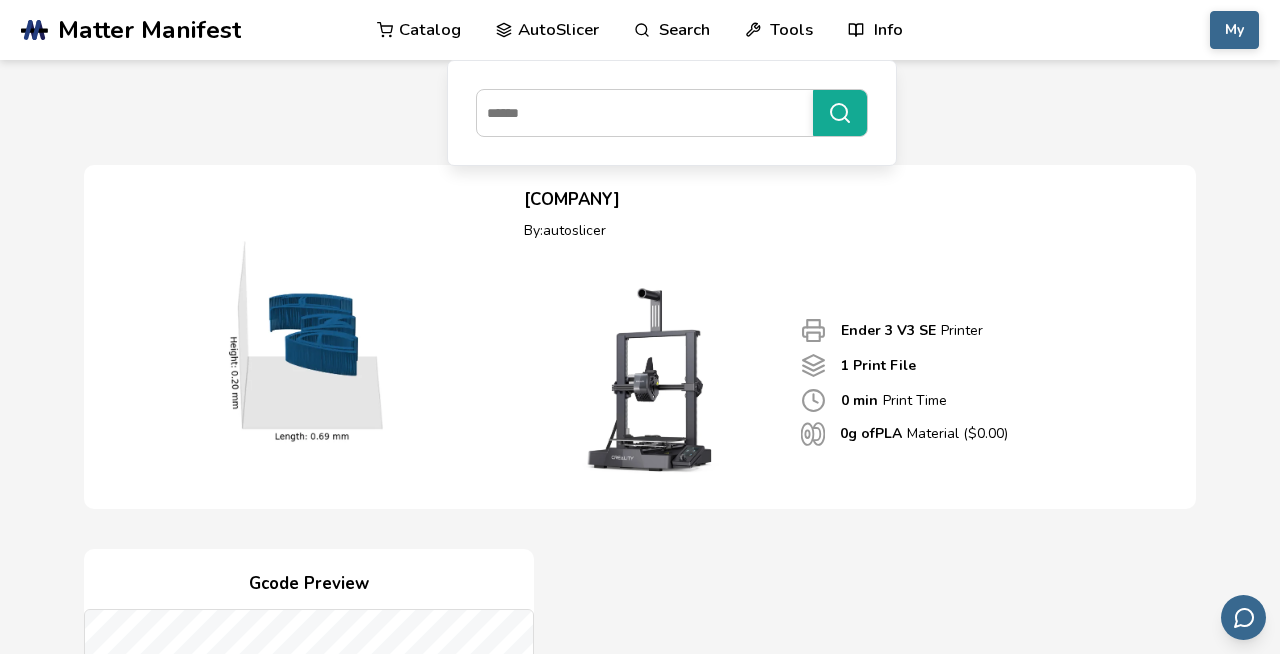 click on "AutoSlicer" at bounding box center (547, 30) 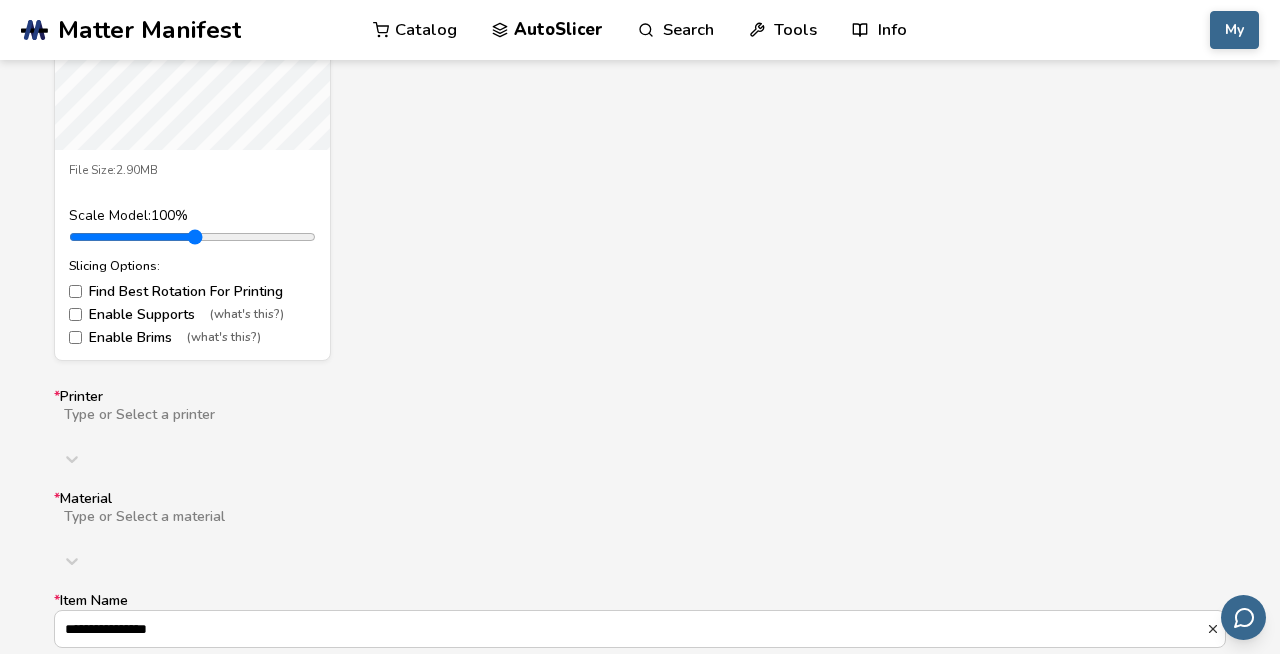 scroll, scrollTop: 977, scrollLeft: 0, axis: vertical 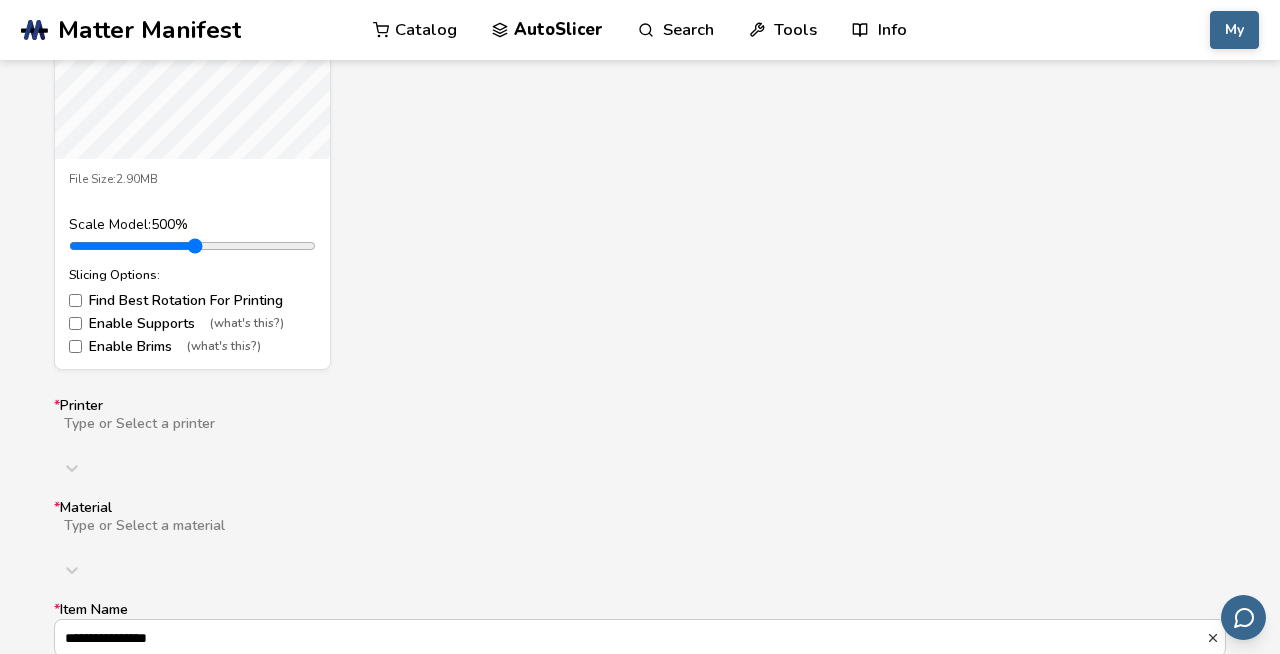 drag, startPoint x: 116, startPoint y: 249, endPoint x: 399, endPoint y: 226, distance: 283.9331 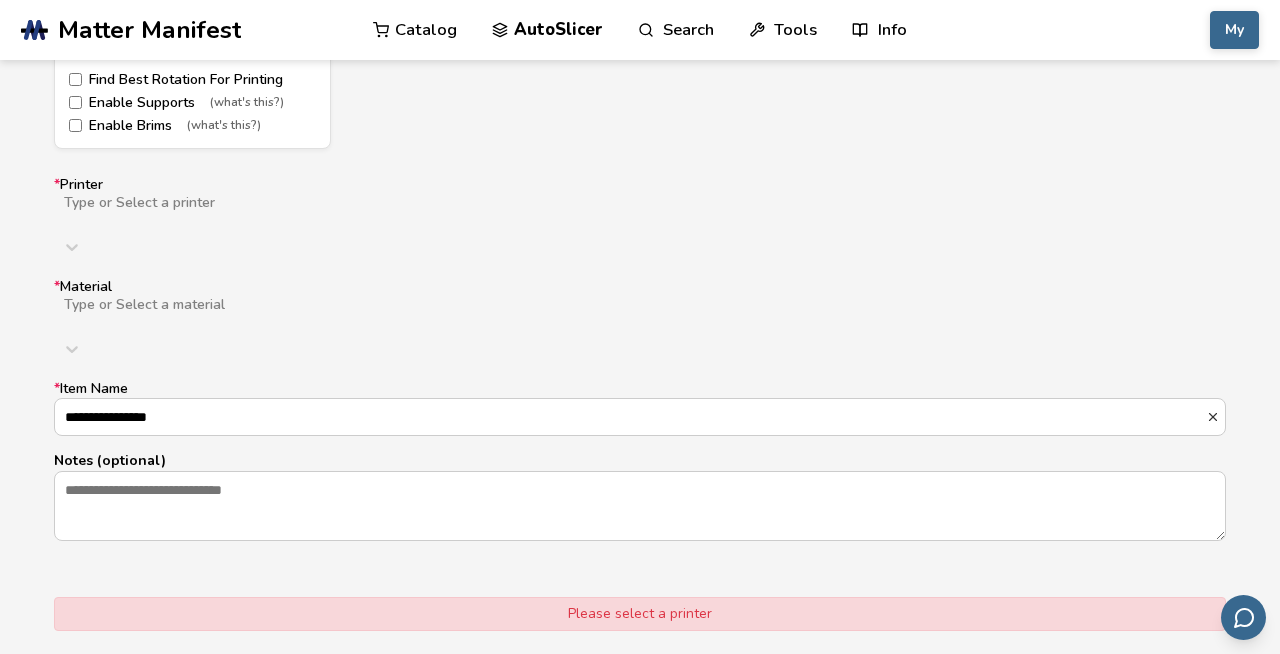 scroll, scrollTop: 1187, scrollLeft: 0, axis: vertical 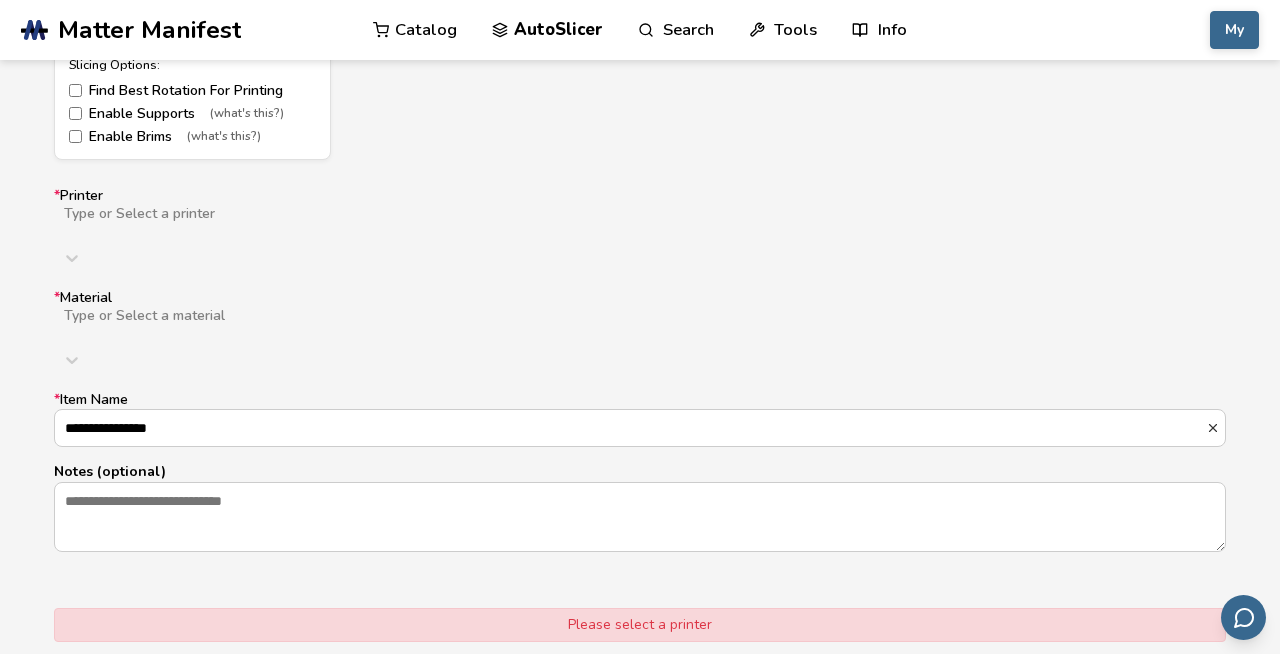 click at bounding box center (380, 230) 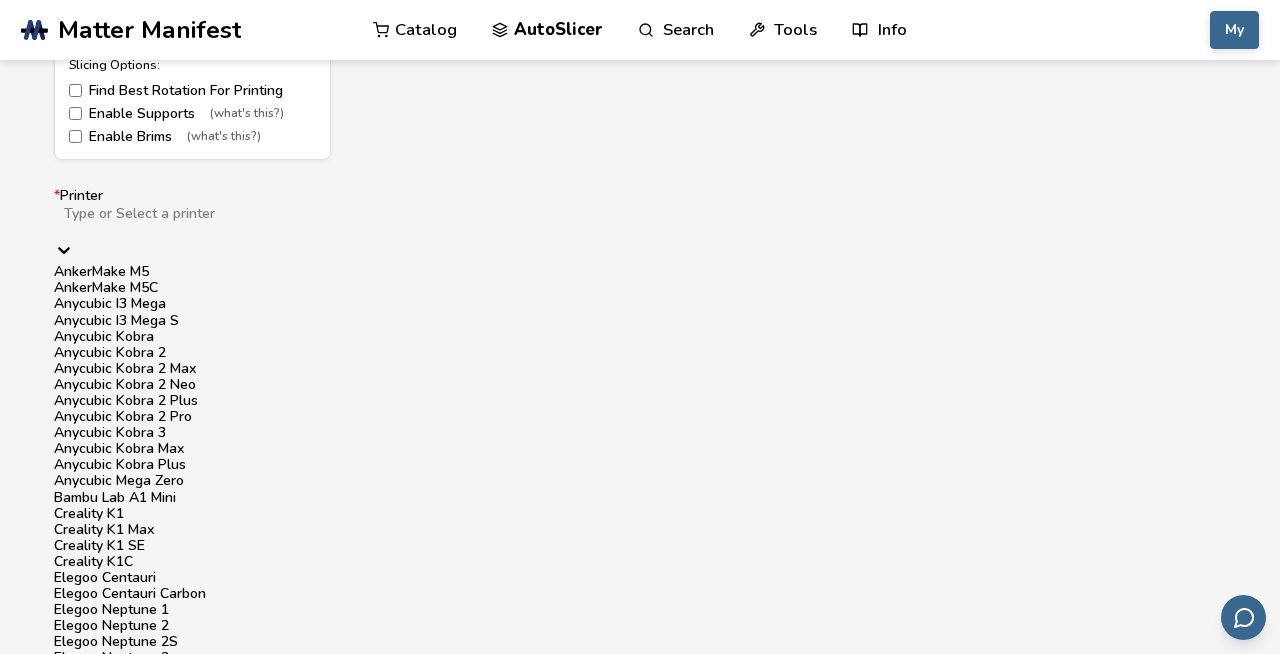 scroll, scrollTop: 1258, scrollLeft: 0, axis: vertical 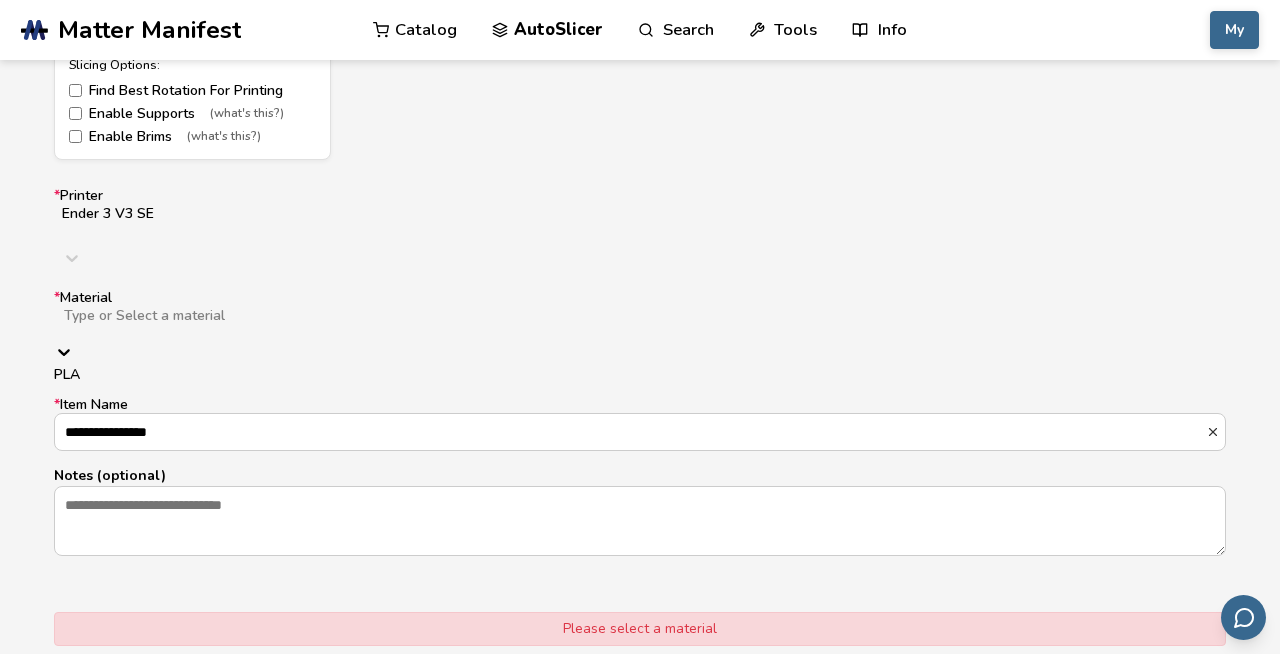 click at bounding box center (379, 332) 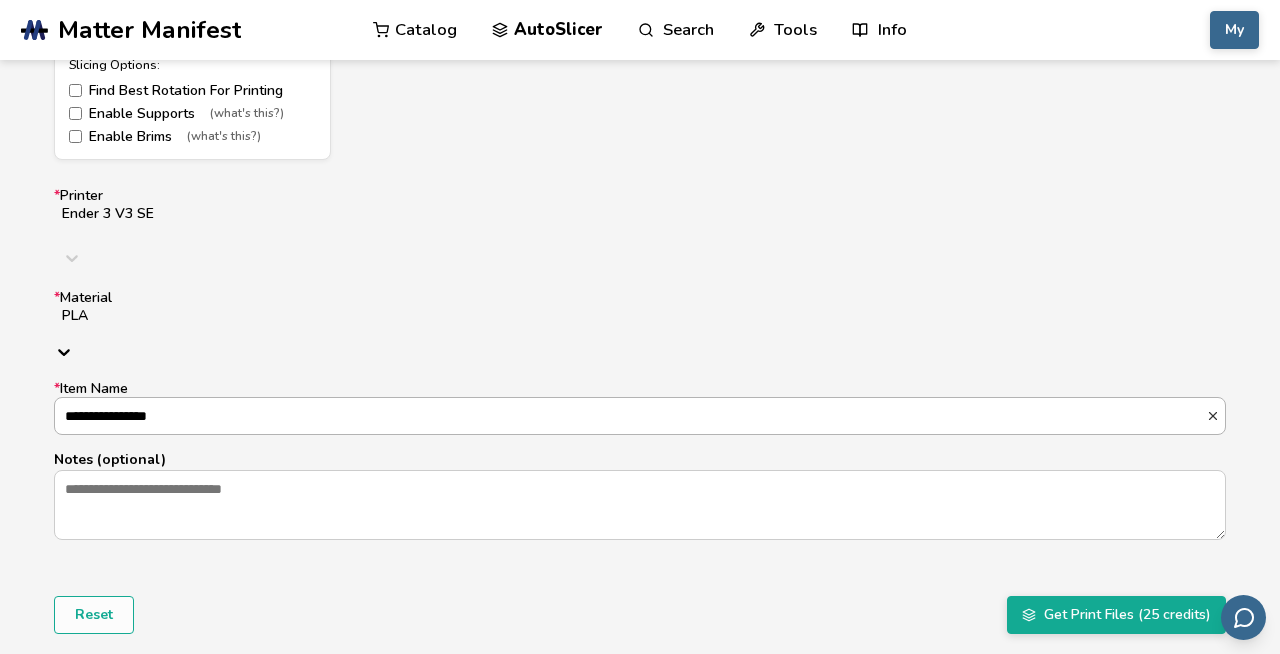 click on "**********" at bounding box center [630, 416] 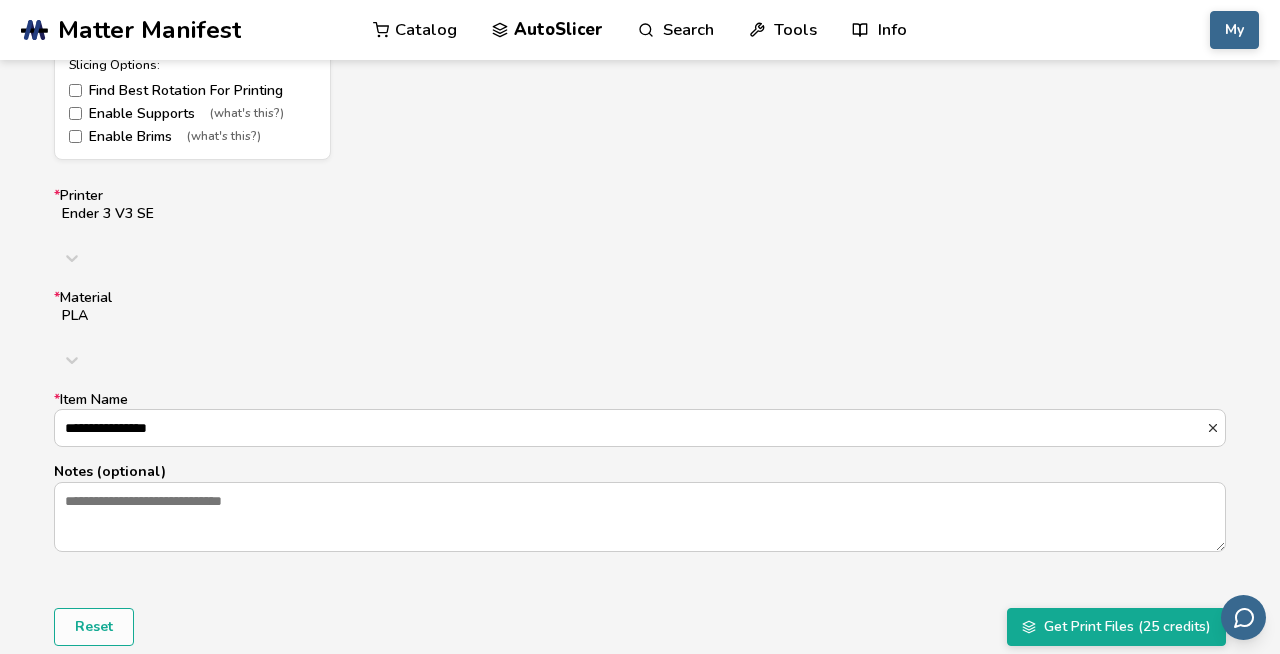 drag, startPoint x: 163, startPoint y: 360, endPoint x: 36, endPoint y: 359, distance: 127.00394 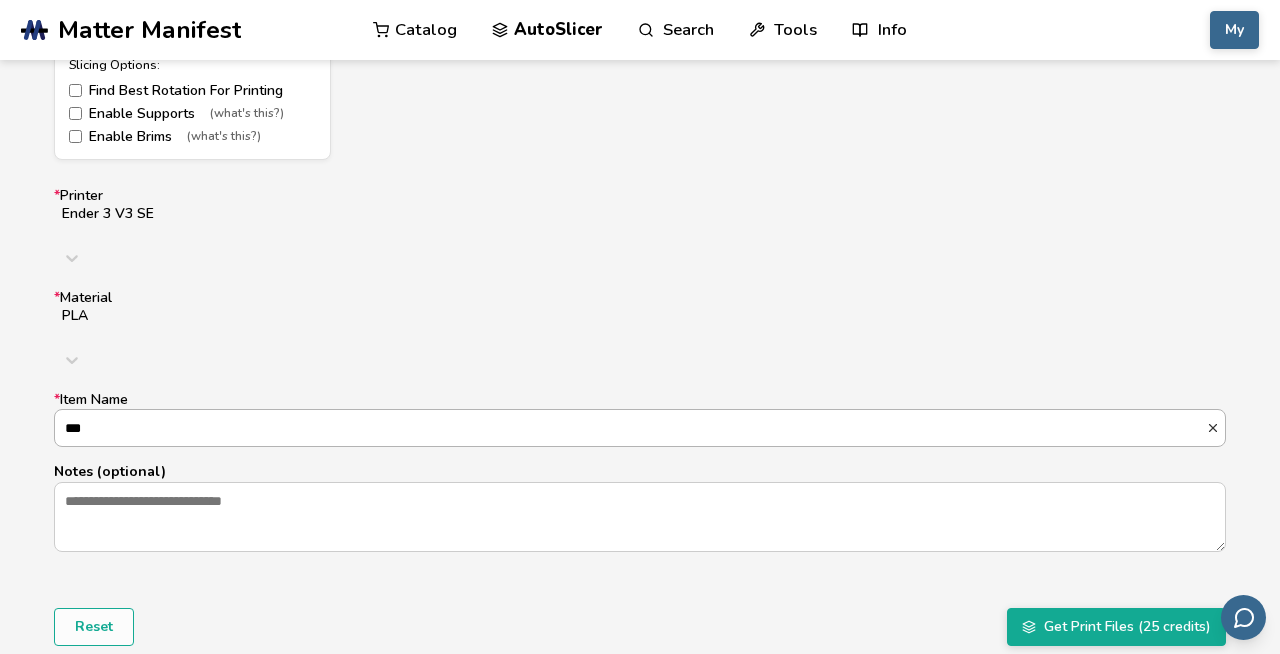 click on "***" at bounding box center (630, 428) 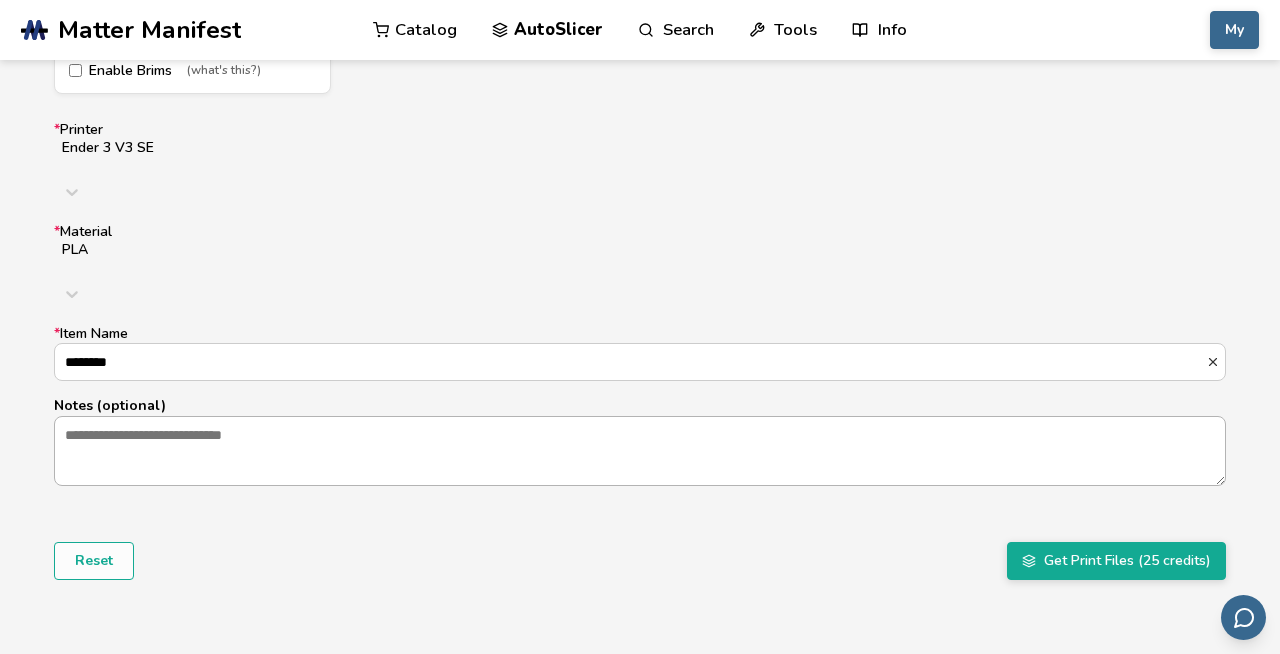 scroll, scrollTop: 1292, scrollLeft: 0, axis: vertical 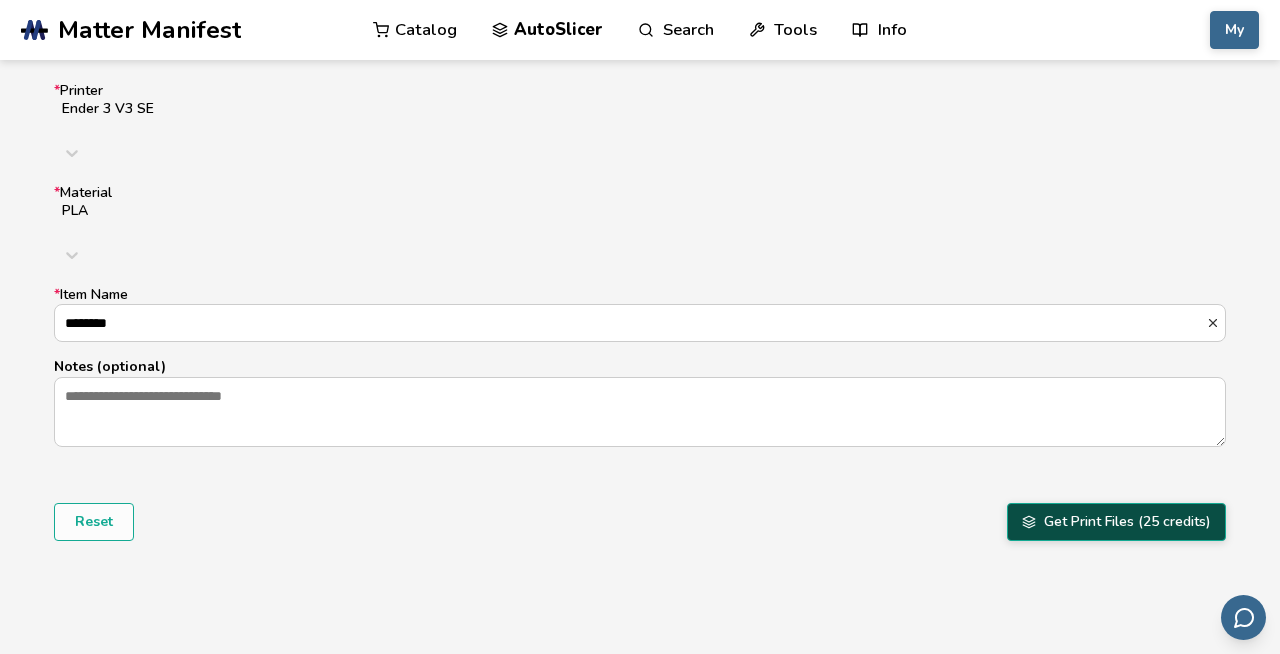 type on "********" 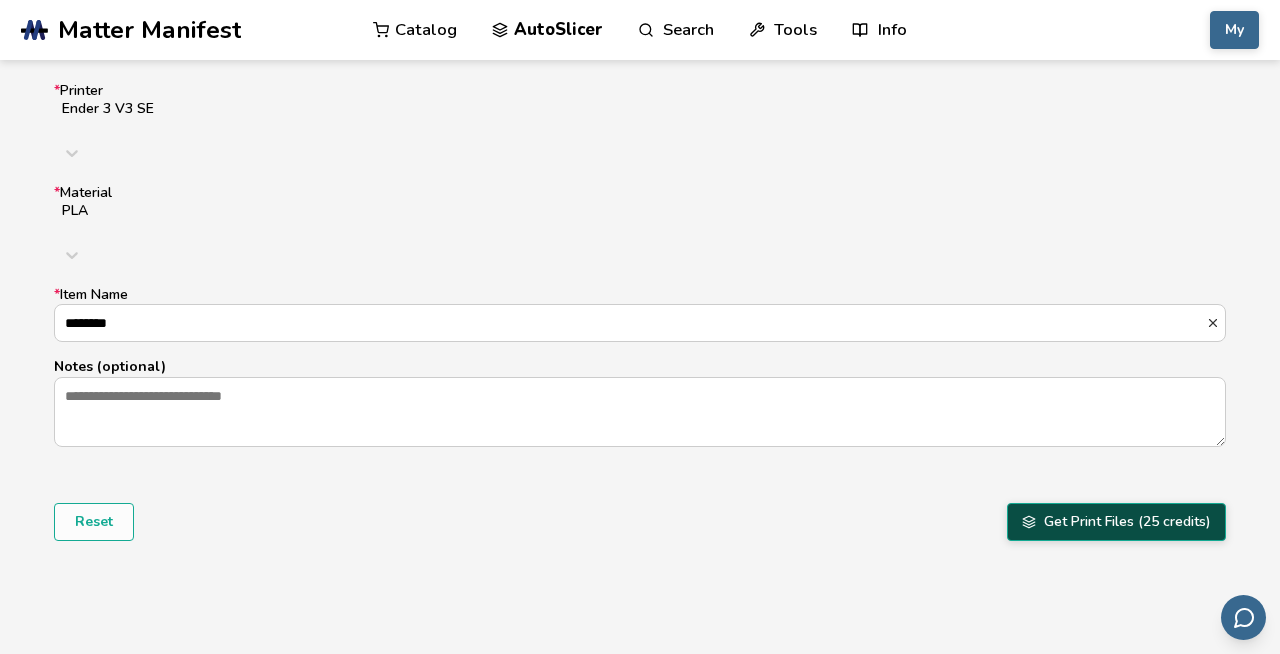 click on "Get Print Files (25 credits)" at bounding box center (1116, 522) 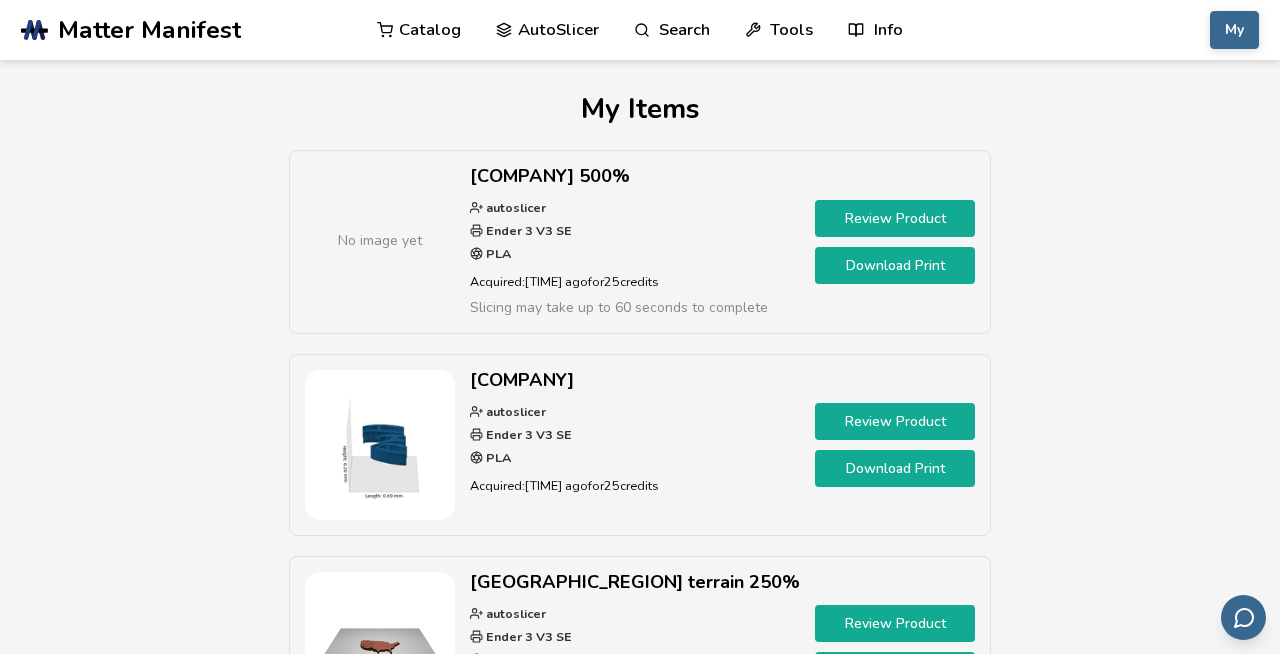 scroll, scrollTop: 0, scrollLeft: 0, axis: both 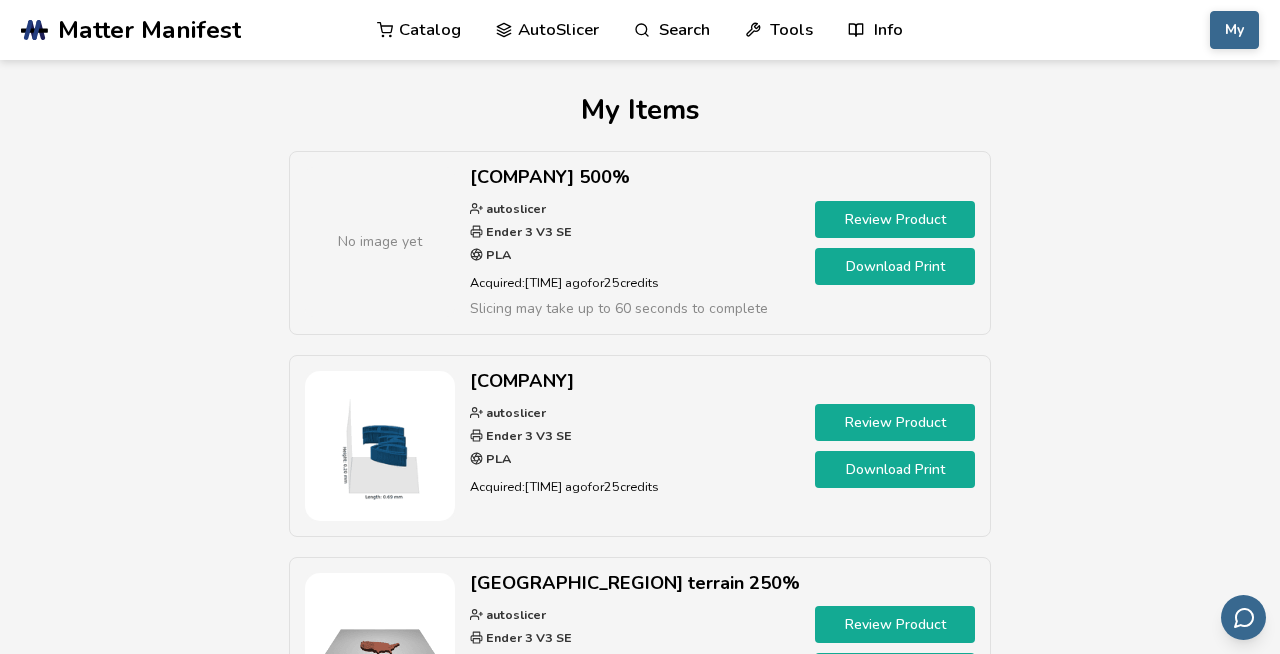 click on "AutoSlicer" at bounding box center (547, 30) 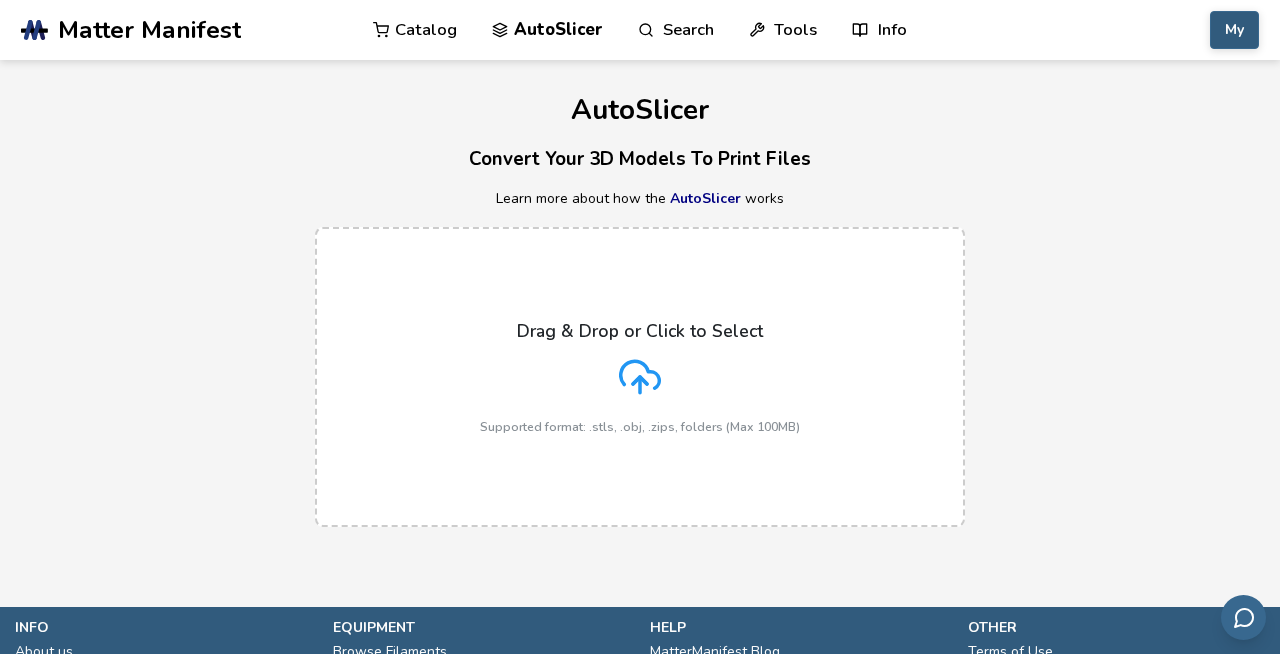 click on "My" at bounding box center (1234, 30) 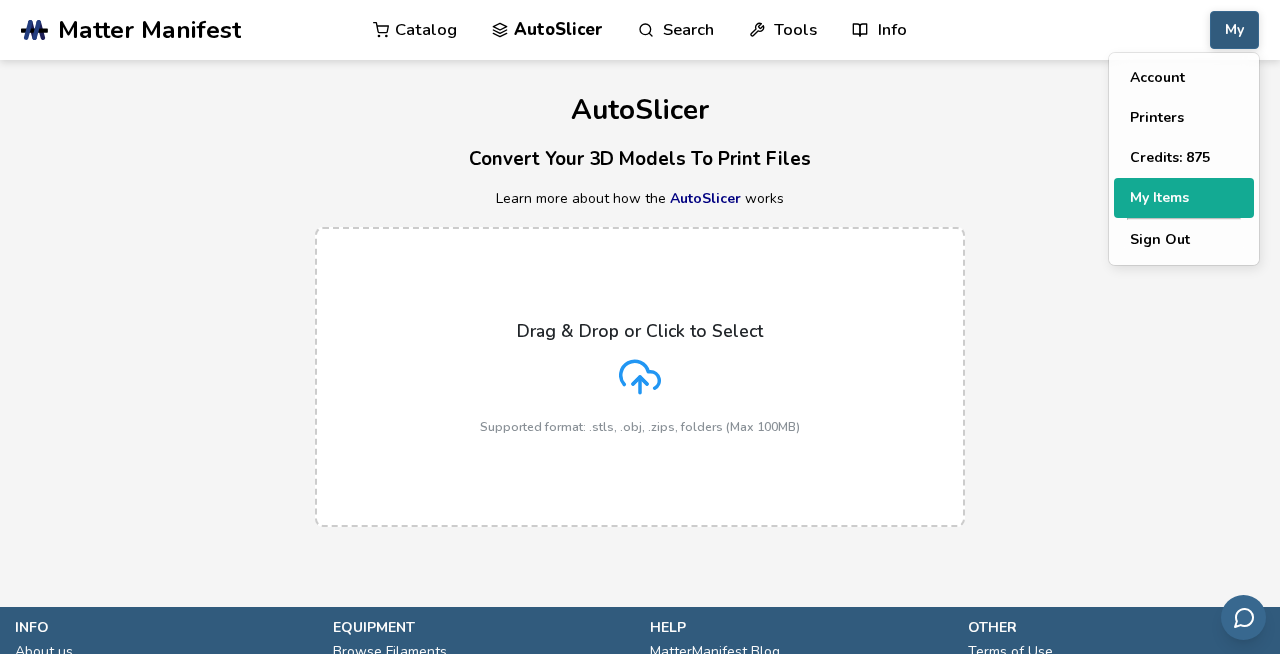 click on "My Items" at bounding box center (1184, 198) 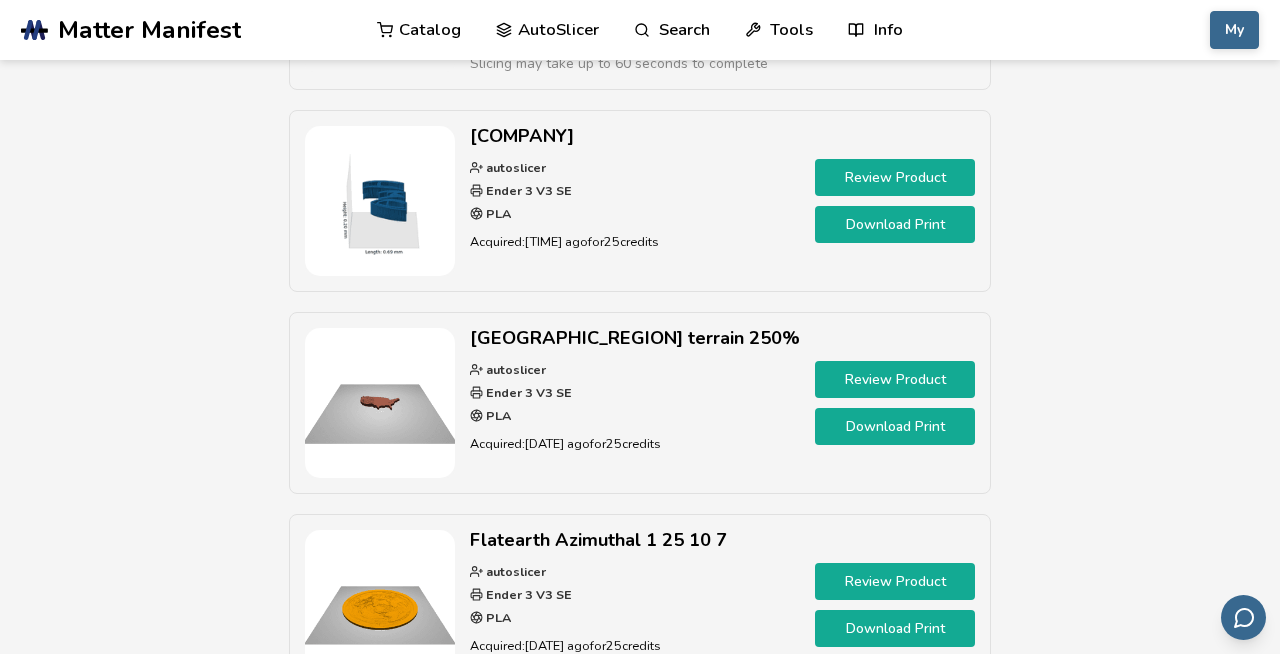 scroll, scrollTop: 231, scrollLeft: 0, axis: vertical 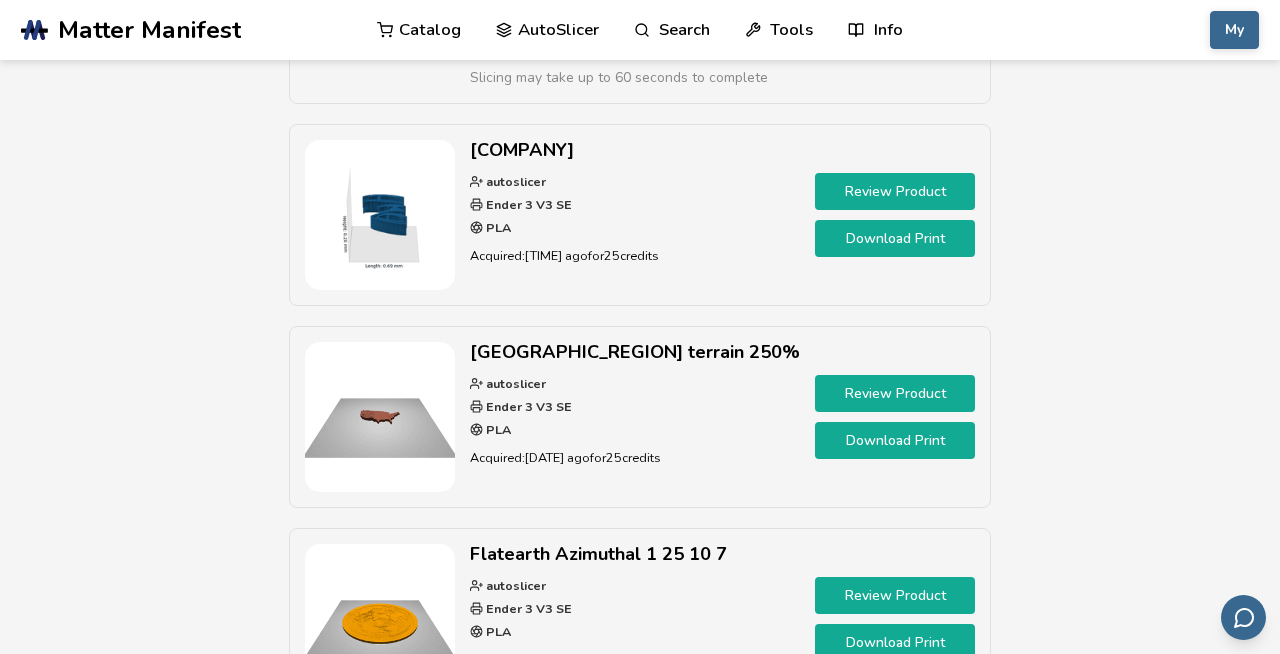 click on "Review Product" at bounding box center [895, 191] 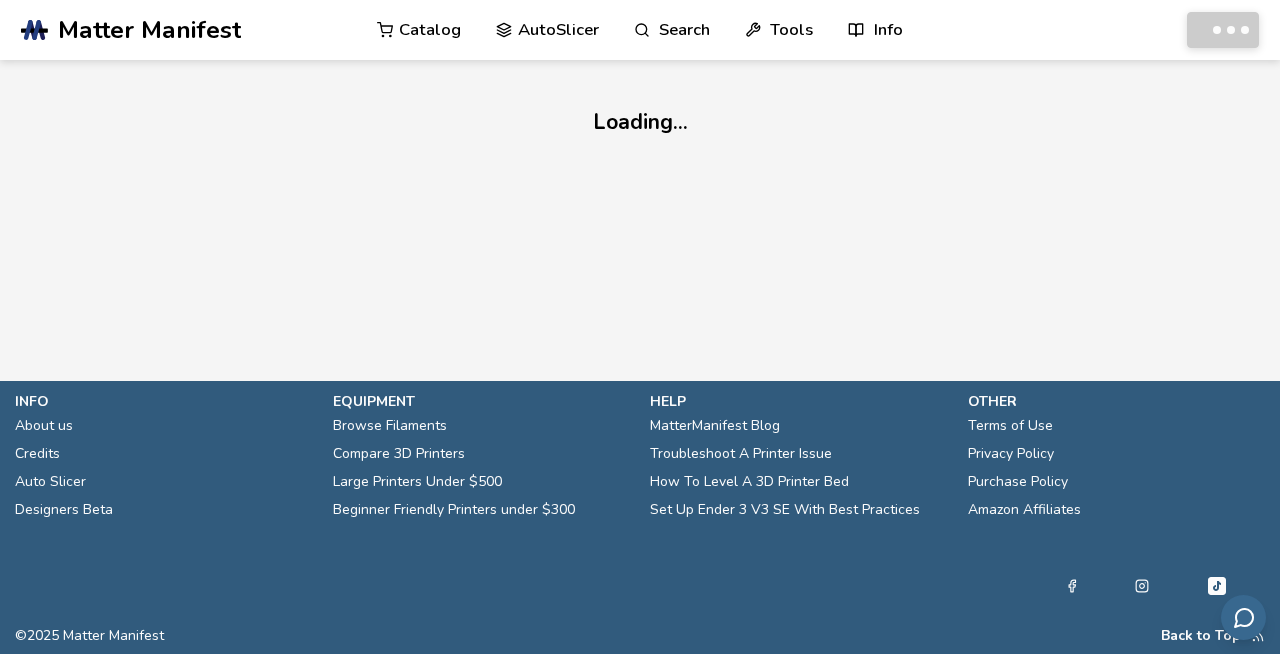 scroll, scrollTop: 0, scrollLeft: 0, axis: both 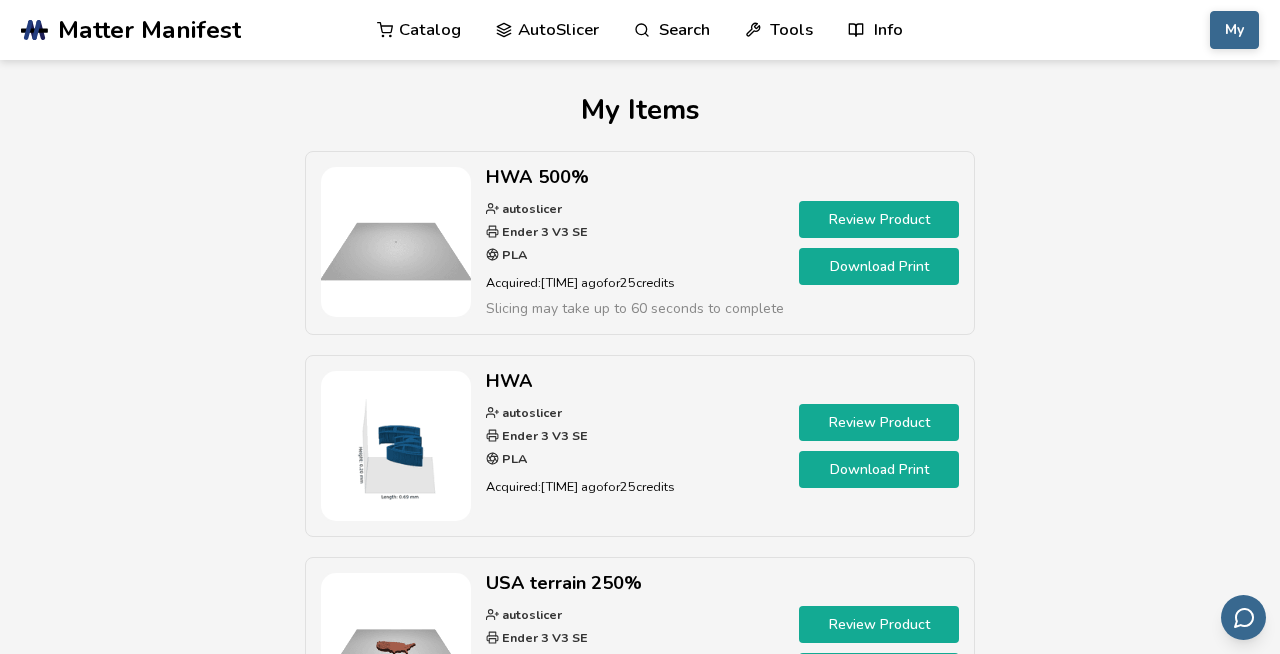 click on "Review Product" at bounding box center [879, 219] 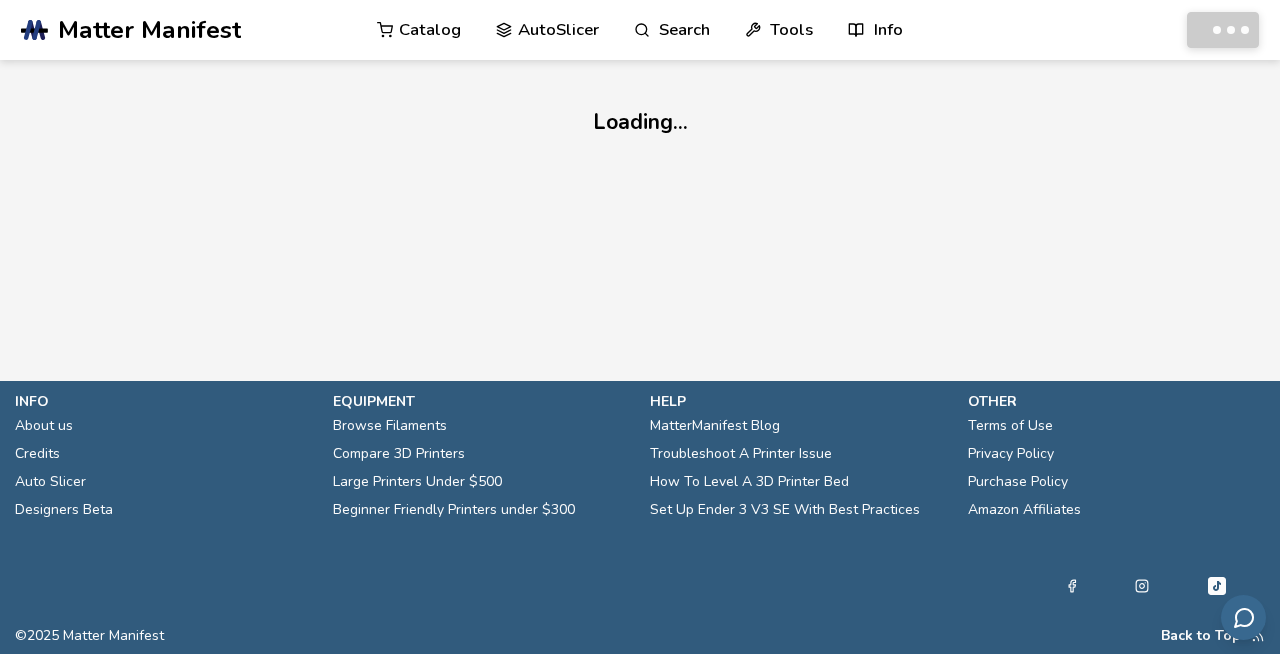 scroll, scrollTop: 0, scrollLeft: 0, axis: both 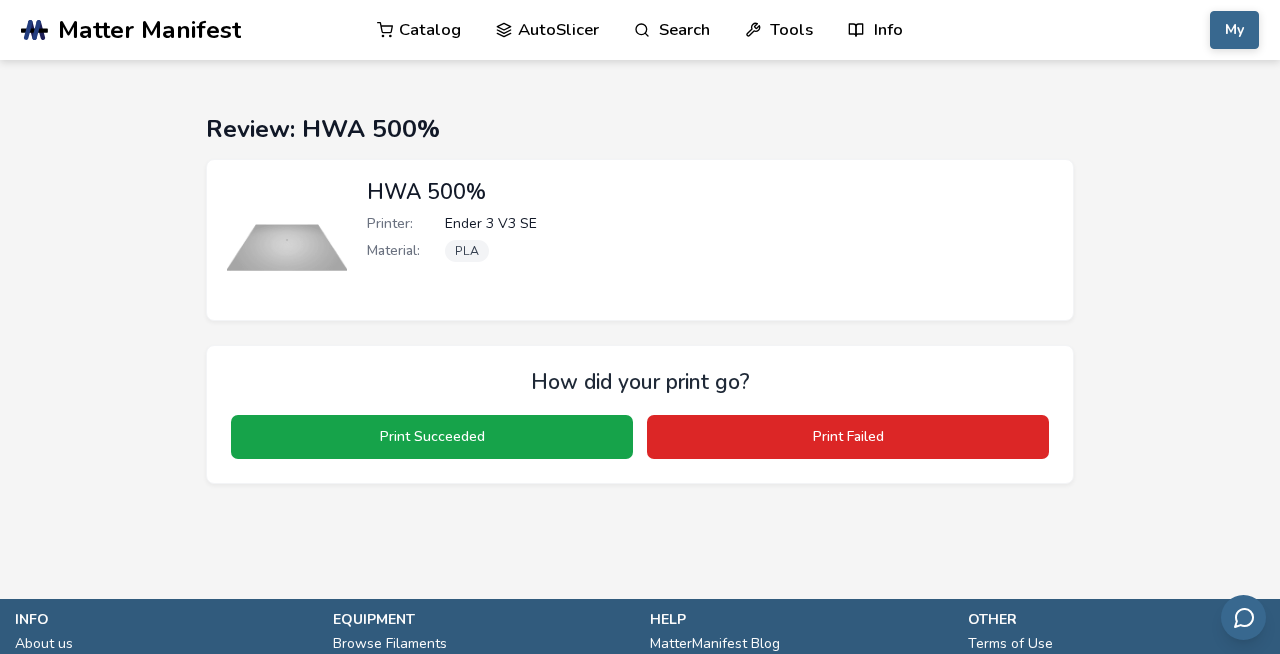 click at bounding box center [287, 240] 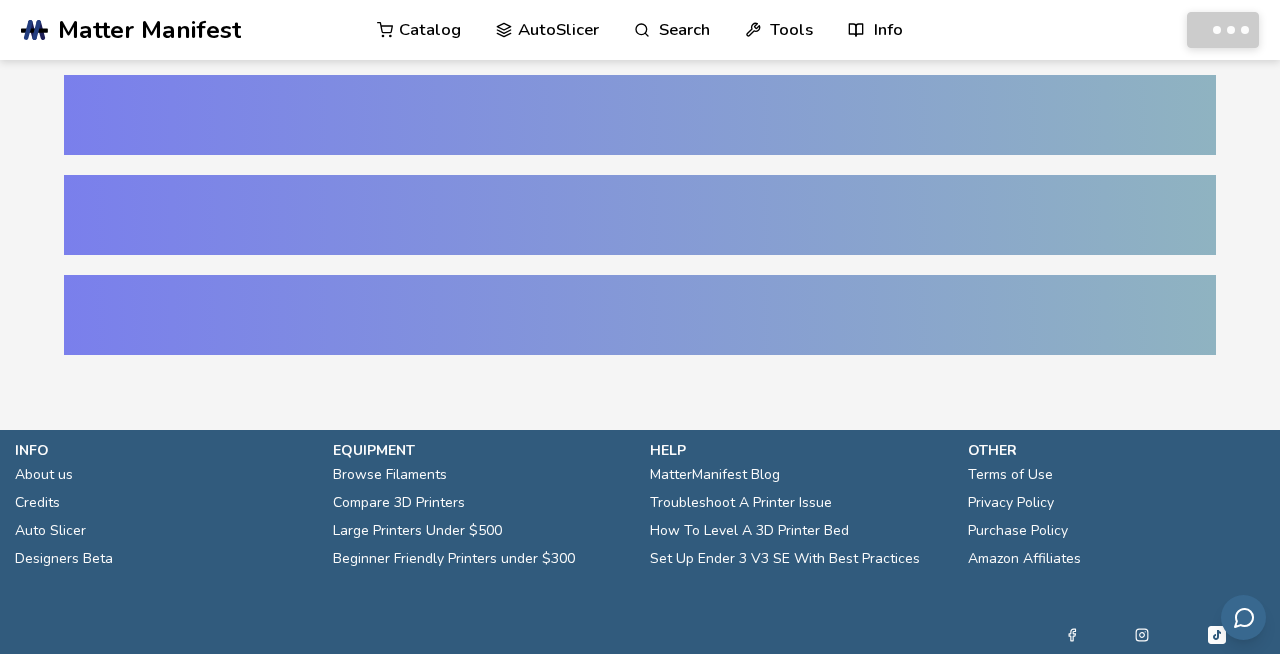 scroll, scrollTop: 0, scrollLeft: 0, axis: both 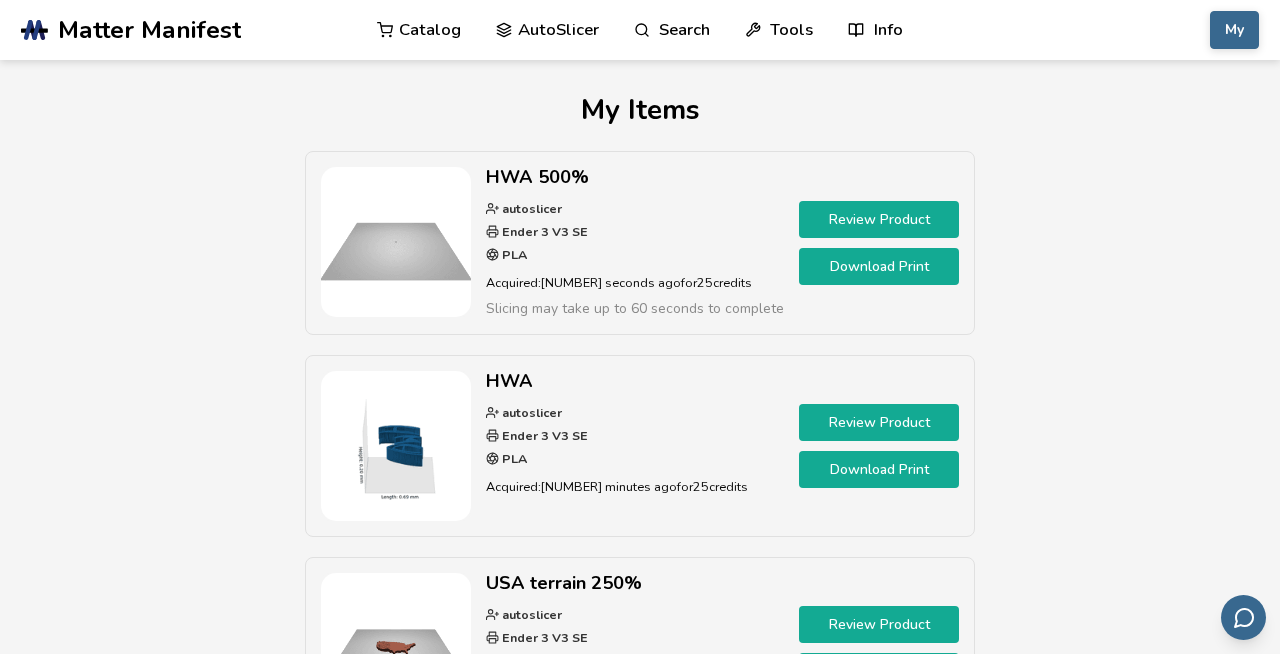 click on "Download Print" at bounding box center [879, 266] 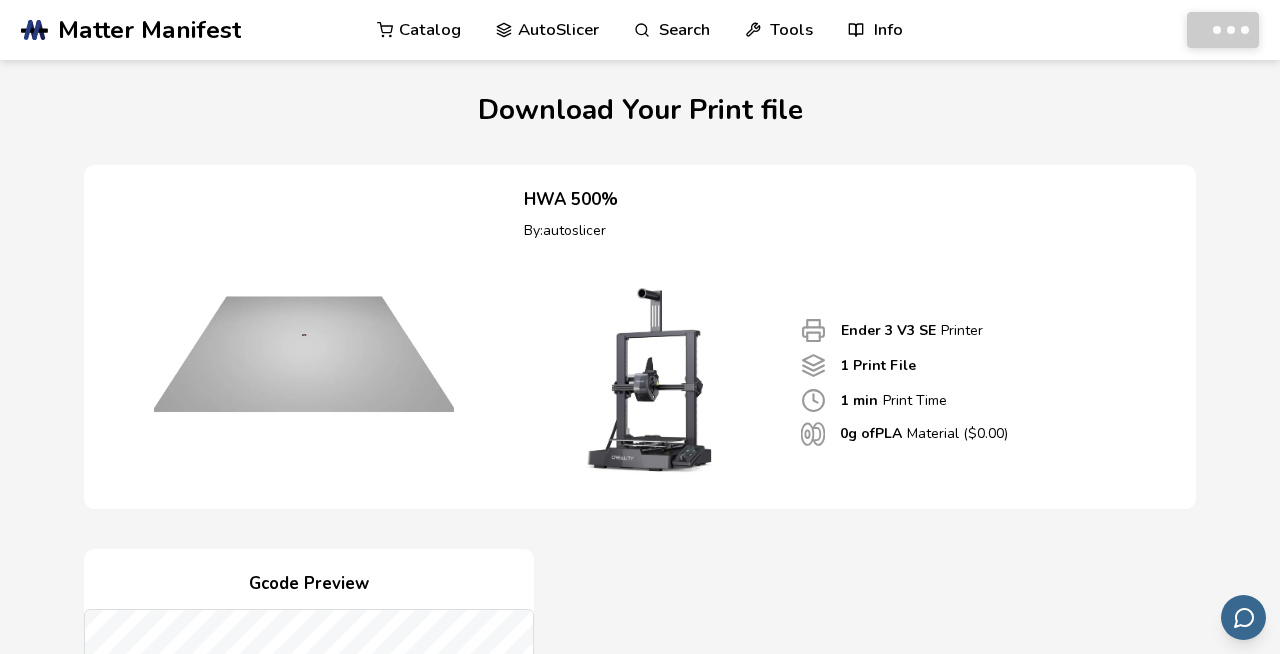 scroll, scrollTop: 365, scrollLeft: 0, axis: vertical 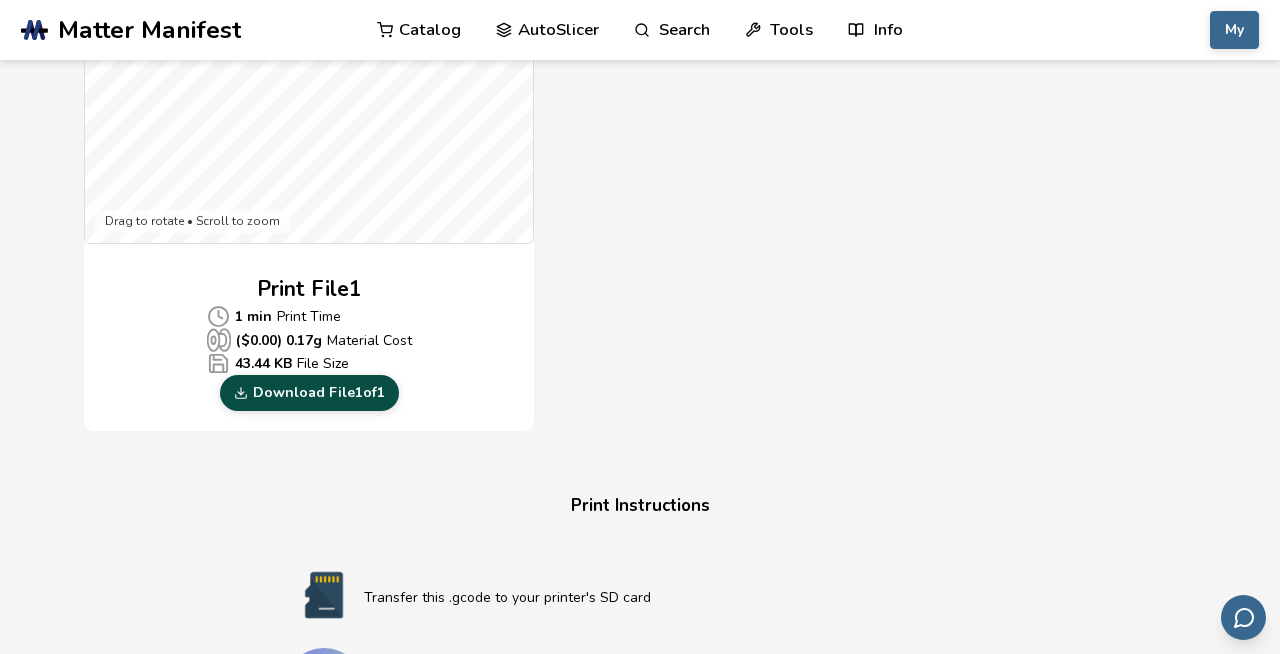 click on "Download File  1  of  1" at bounding box center (309, 393) 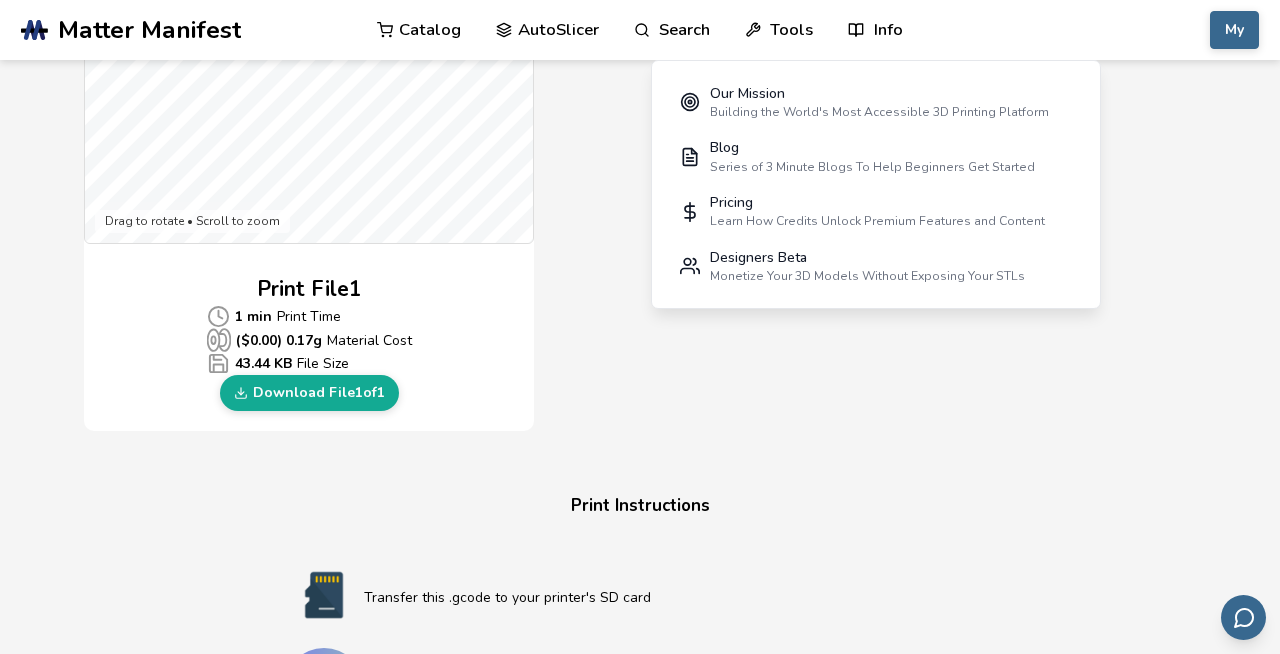 click on "AutoSlicer" at bounding box center (547, 30) 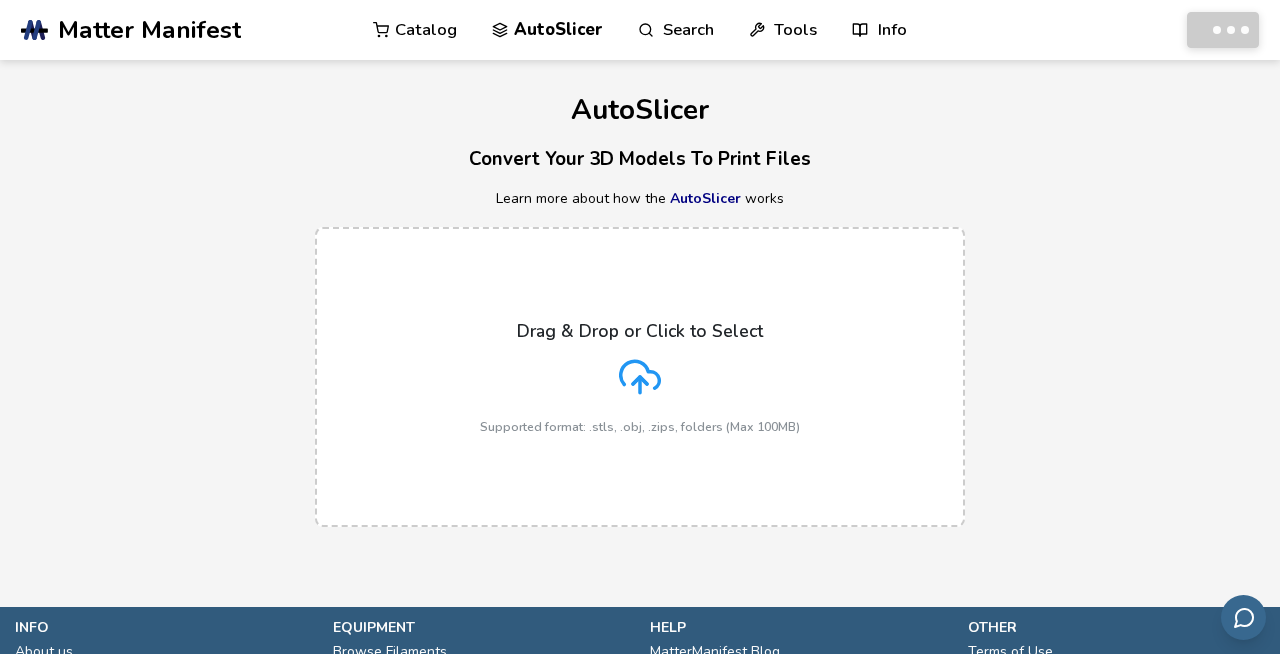 scroll, scrollTop: 0, scrollLeft: 0, axis: both 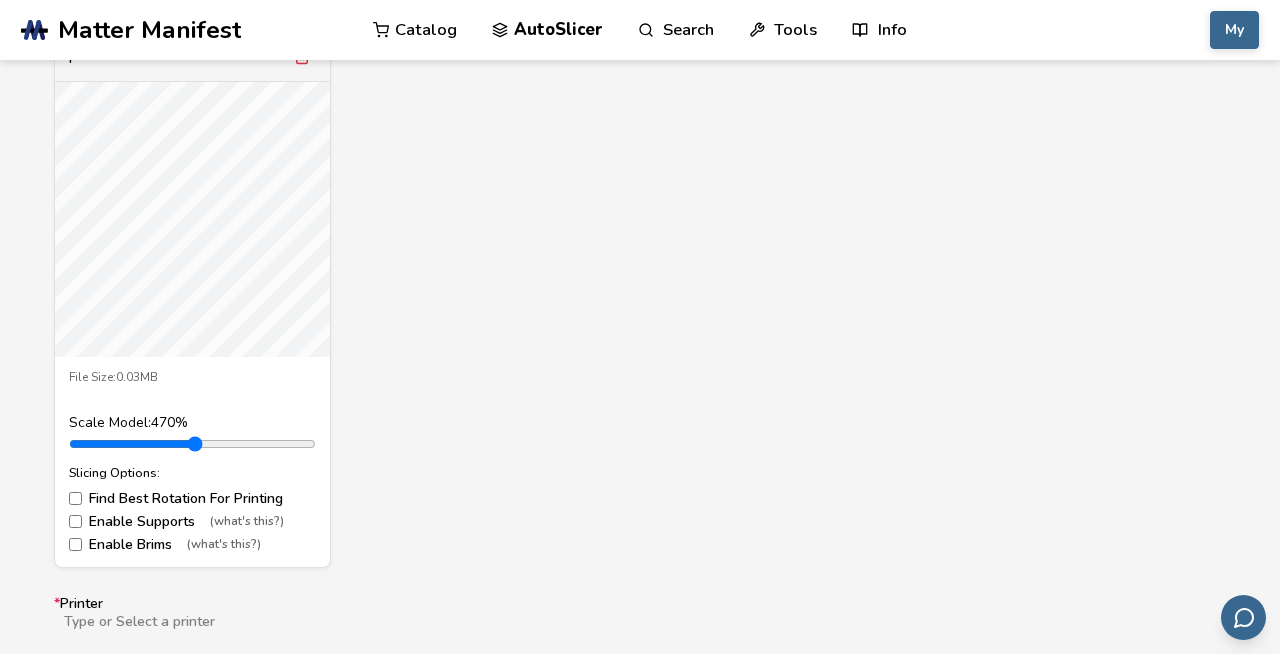 drag, startPoint x: 115, startPoint y: 447, endPoint x: 361, endPoint y: 440, distance: 246.09958 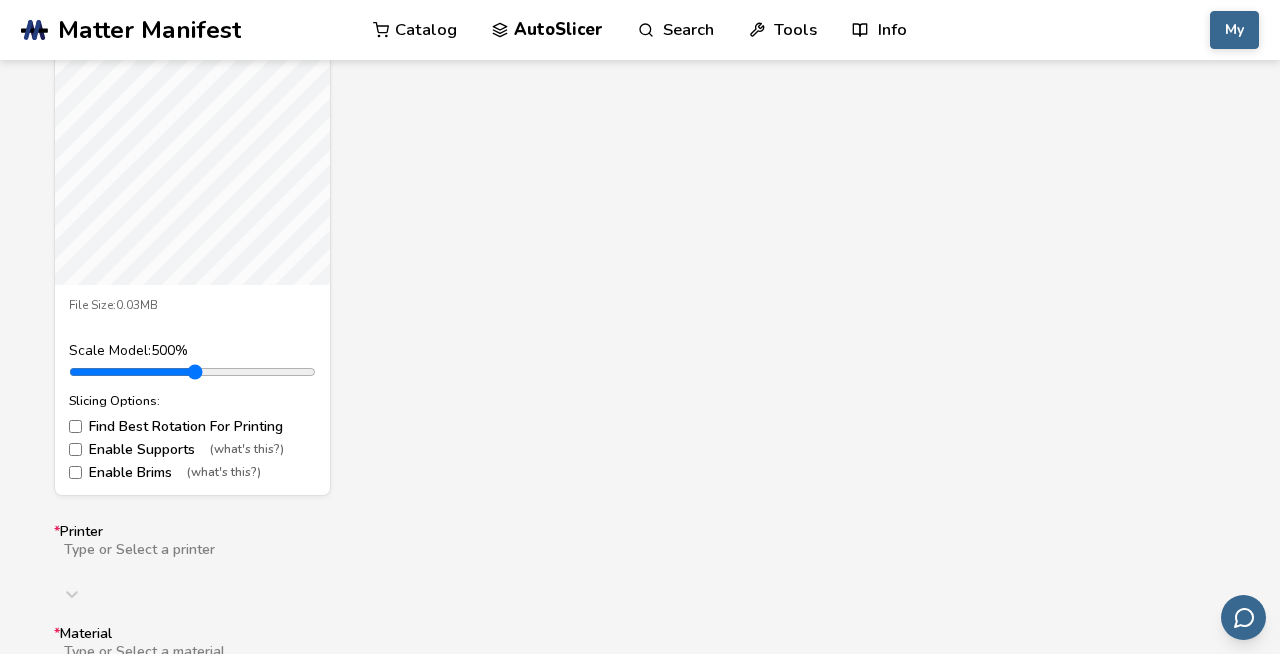 scroll, scrollTop: 849, scrollLeft: 0, axis: vertical 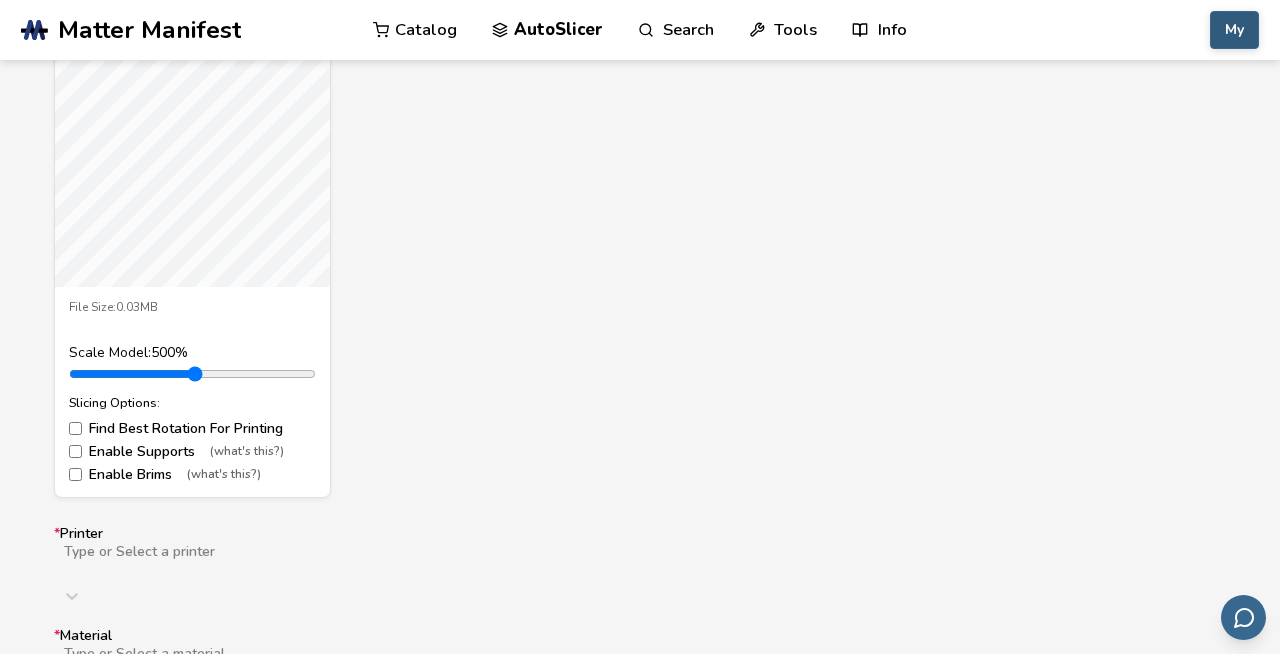 click on "My" at bounding box center [1234, 30] 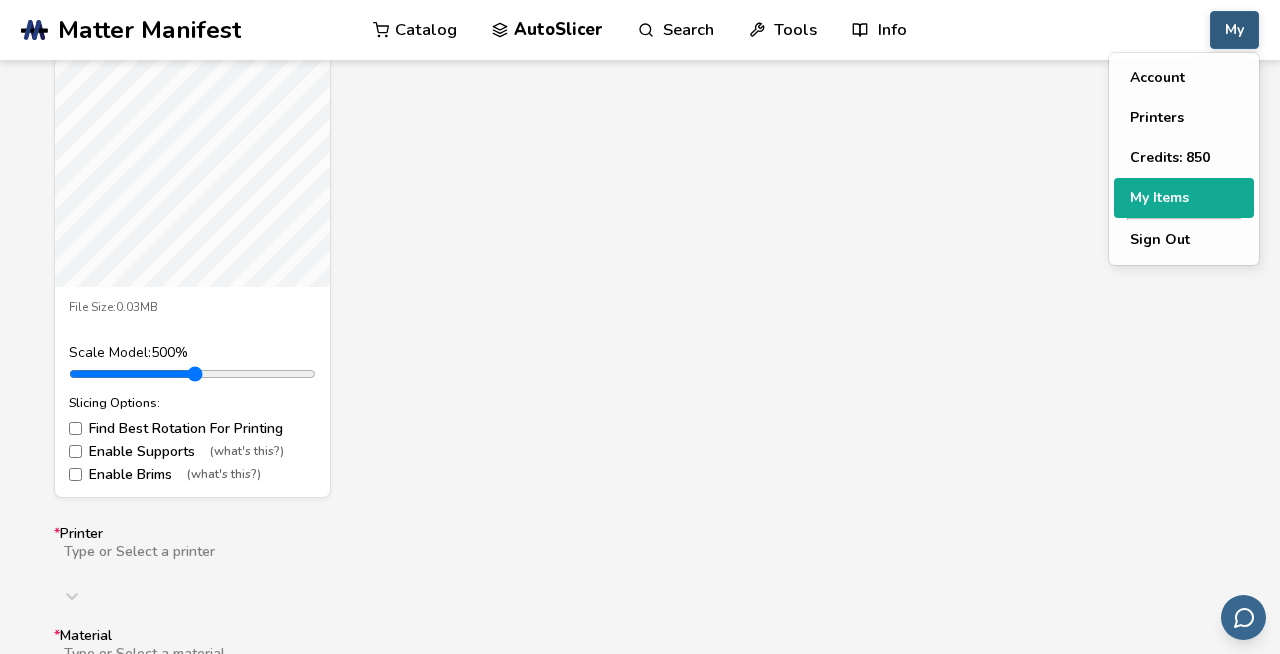 click on "My Items" at bounding box center [1184, 198] 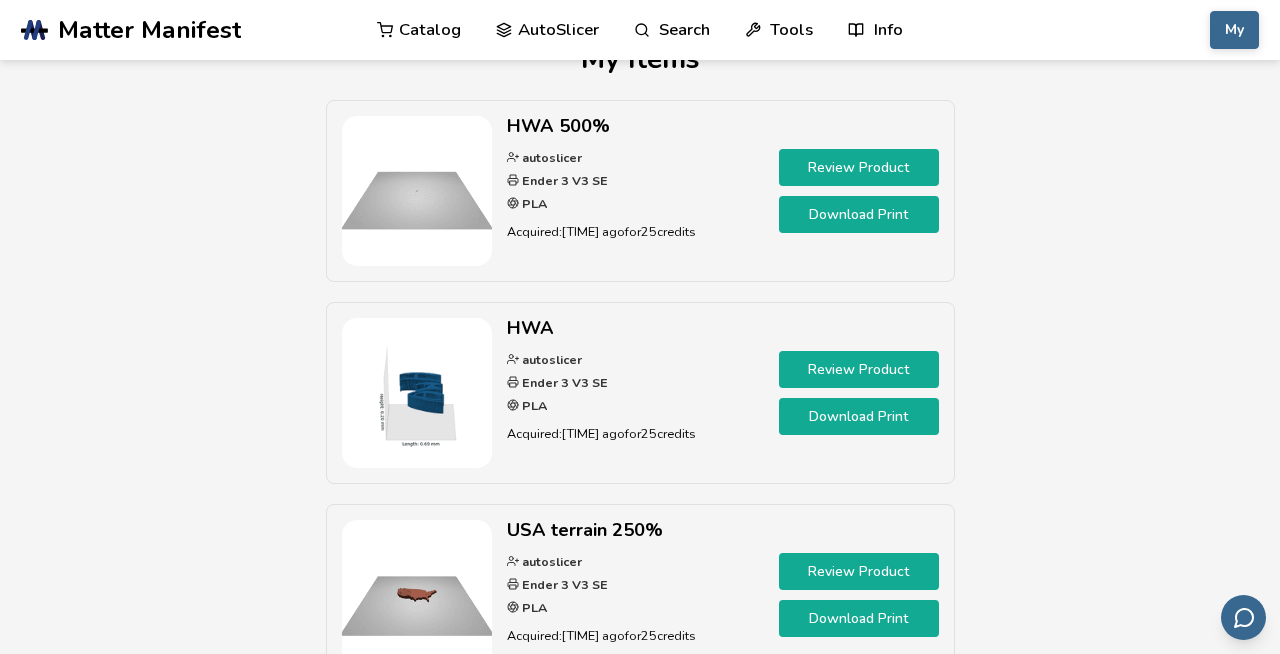 scroll, scrollTop: 0, scrollLeft: 0, axis: both 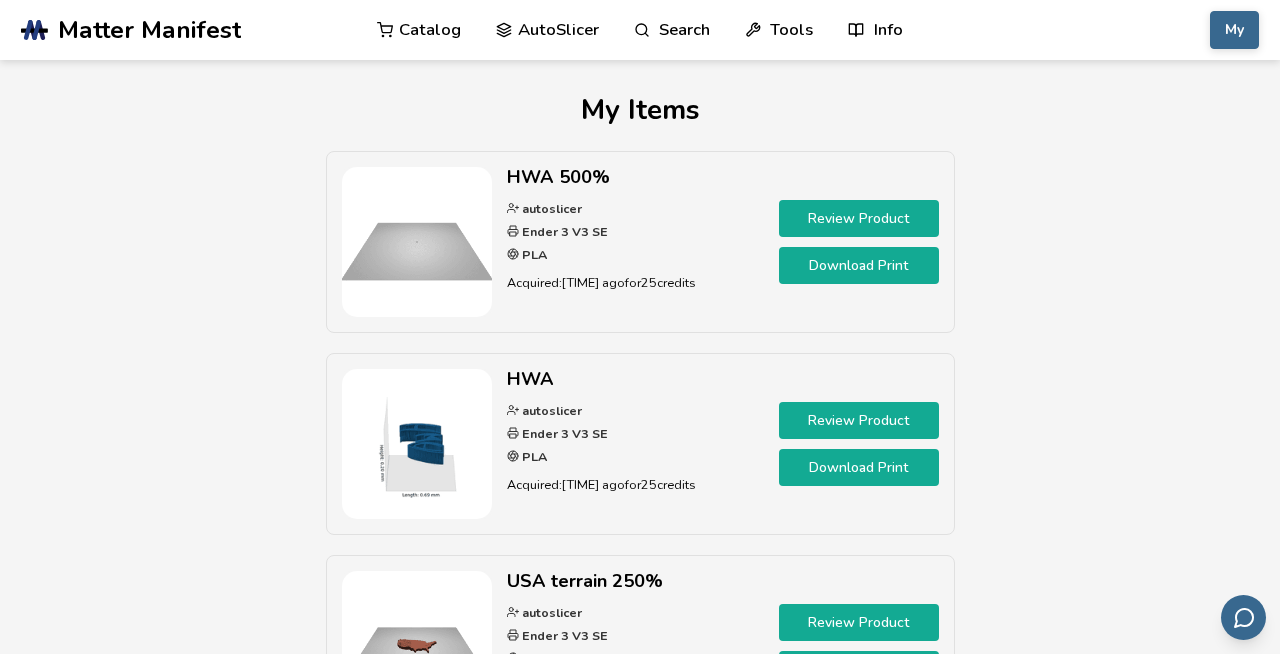 click on "AutoSlicer" at bounding box center [547, 30] 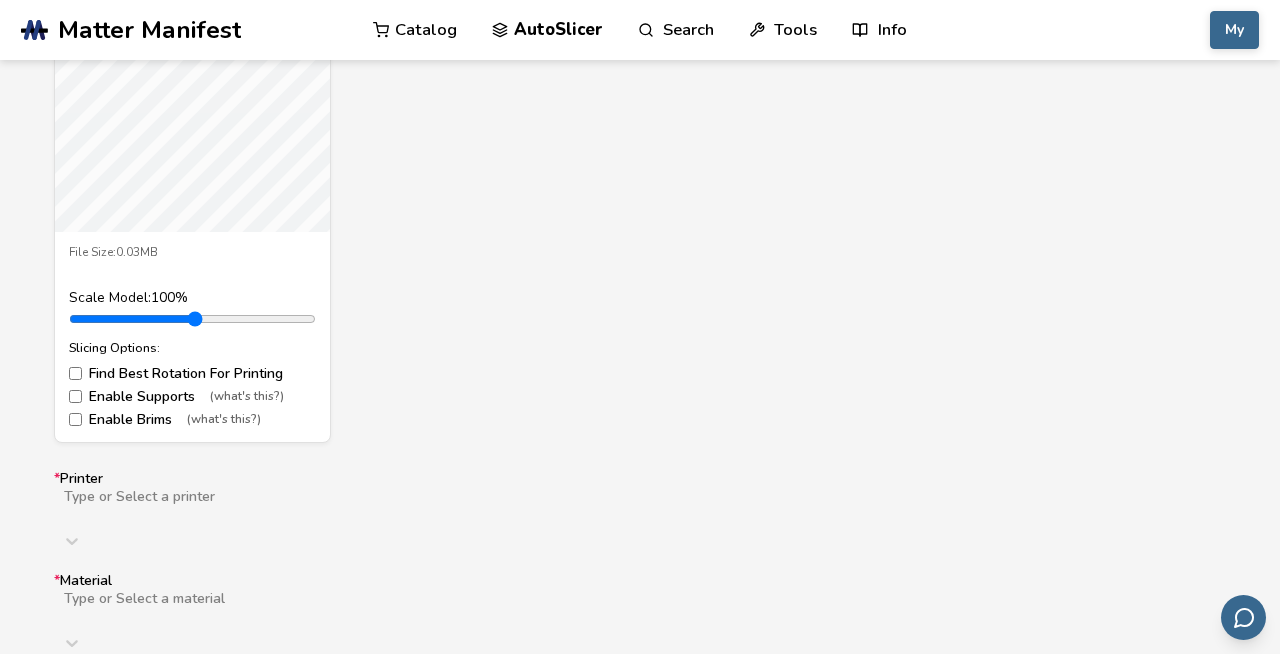 scroll, scrollTop: 907, scrollLeft: 0, axis: vertical 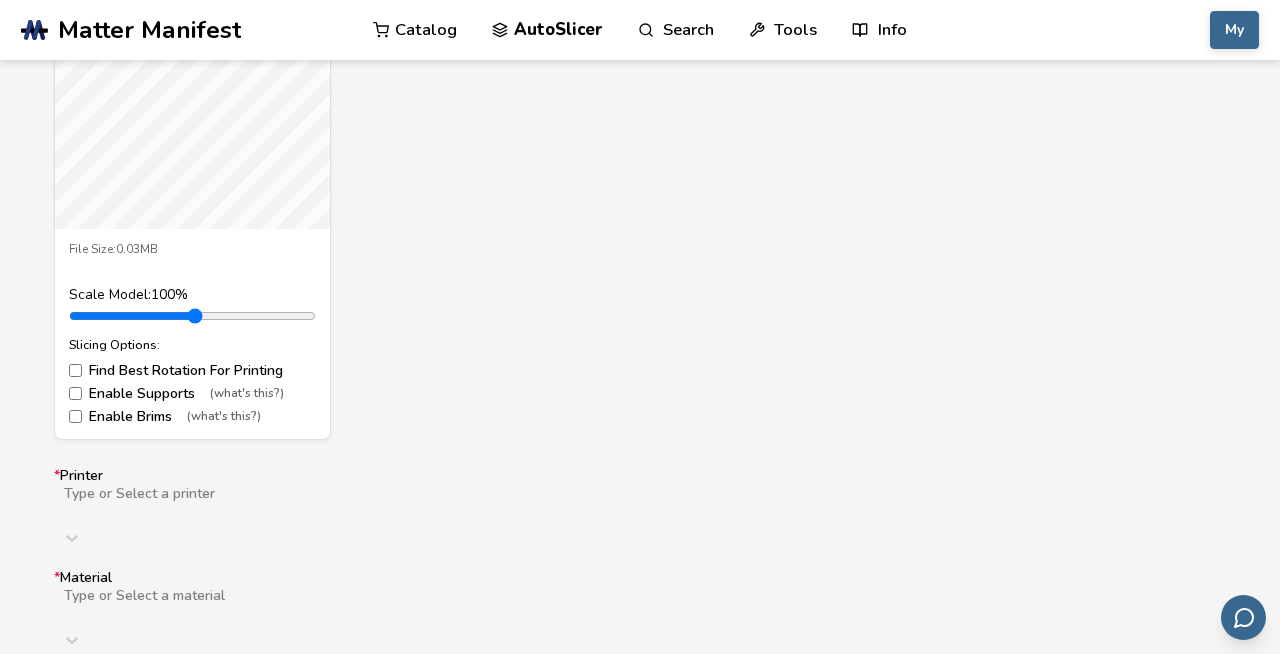 click at bounding box center [192, 316] 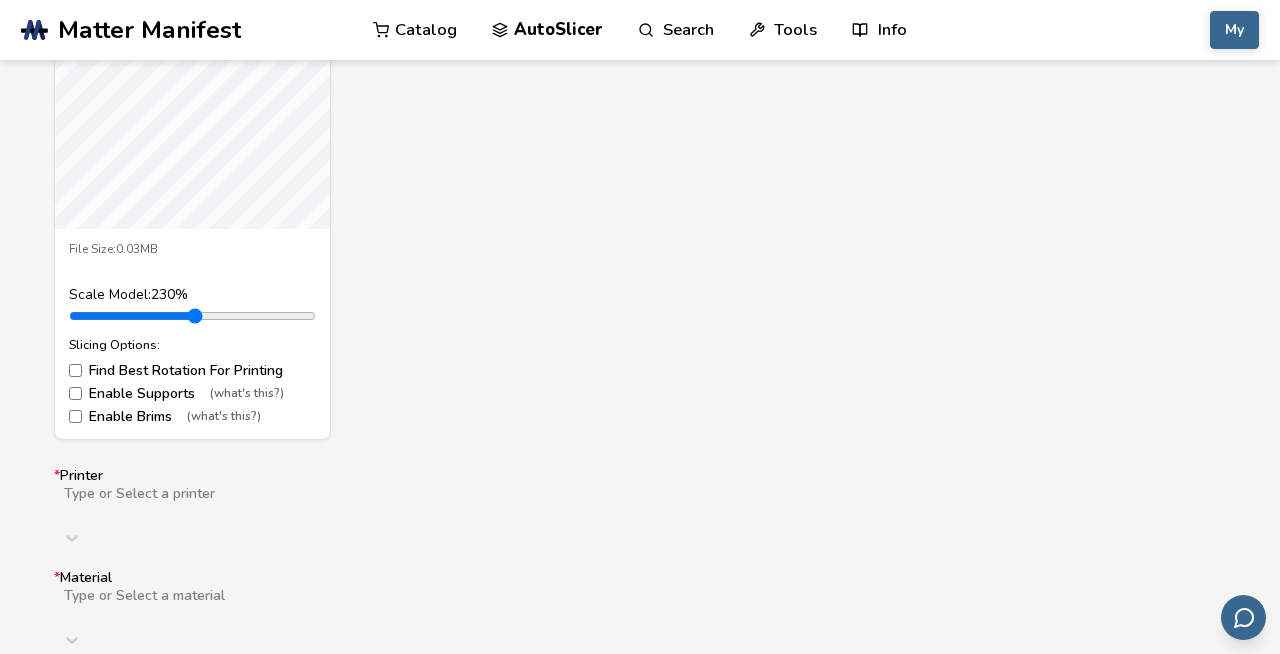 click at bounding box center [192, 316] 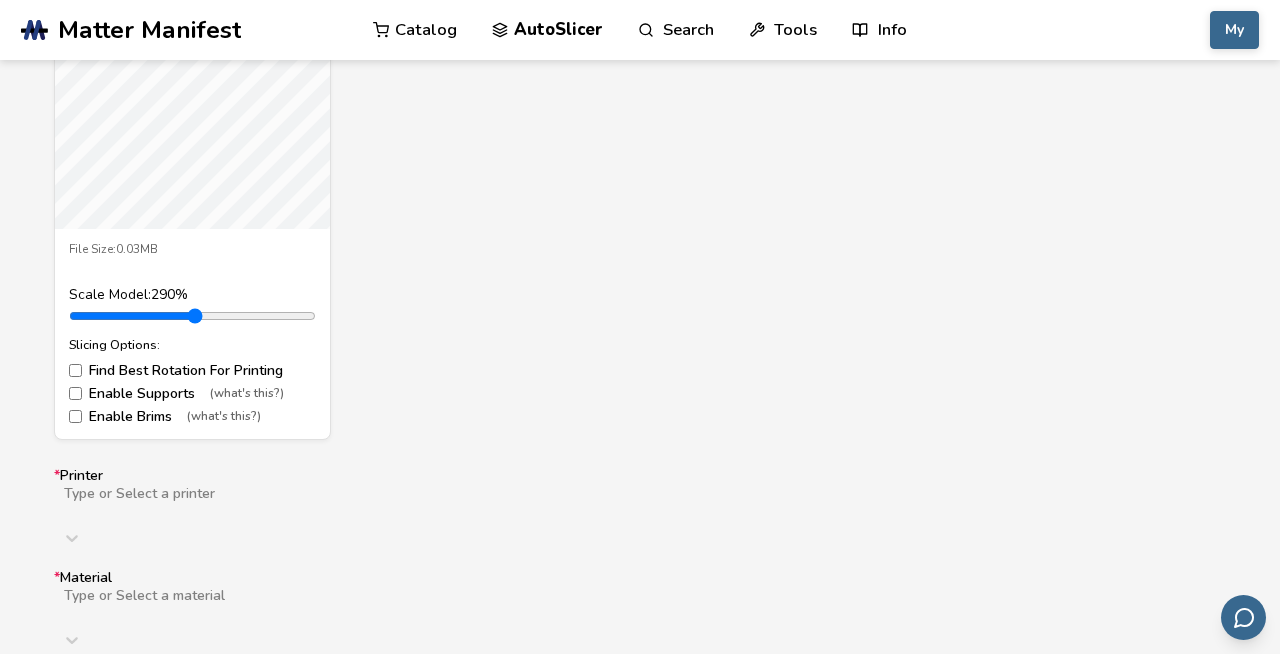 click at bounding box center [192, 316] 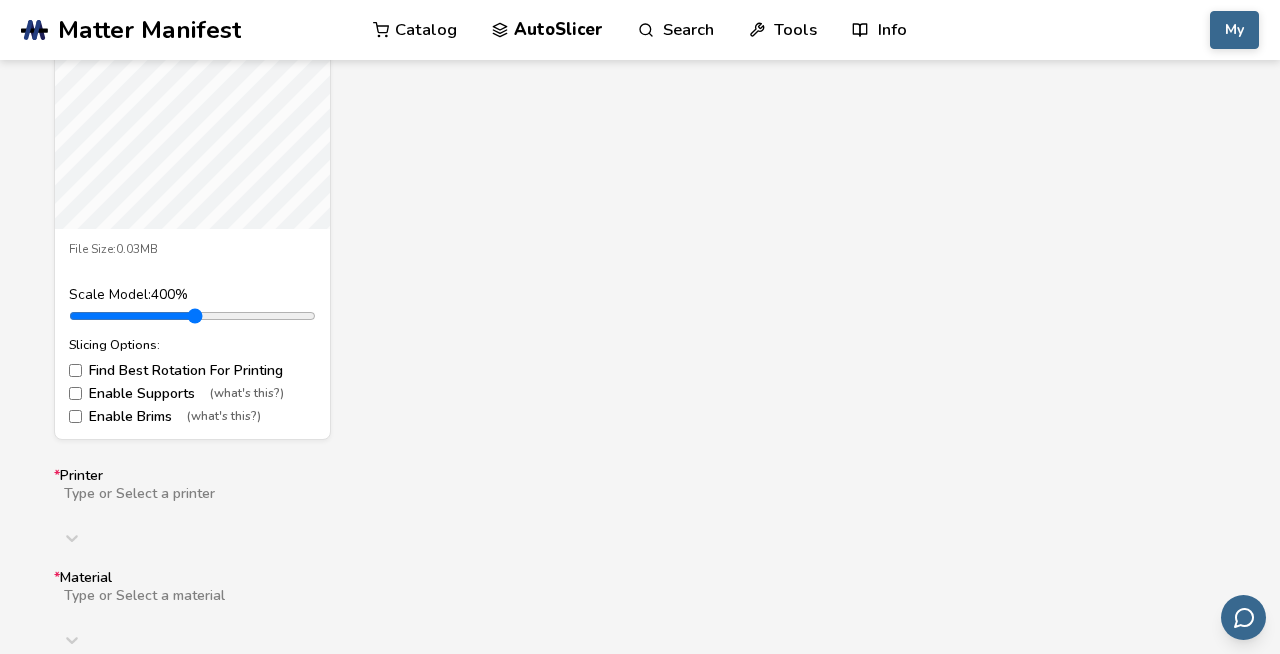 drag, startPoint x: 221, startPoint y: 315, endPoint x: 261, endPoint y: 313, distance: 40.04997 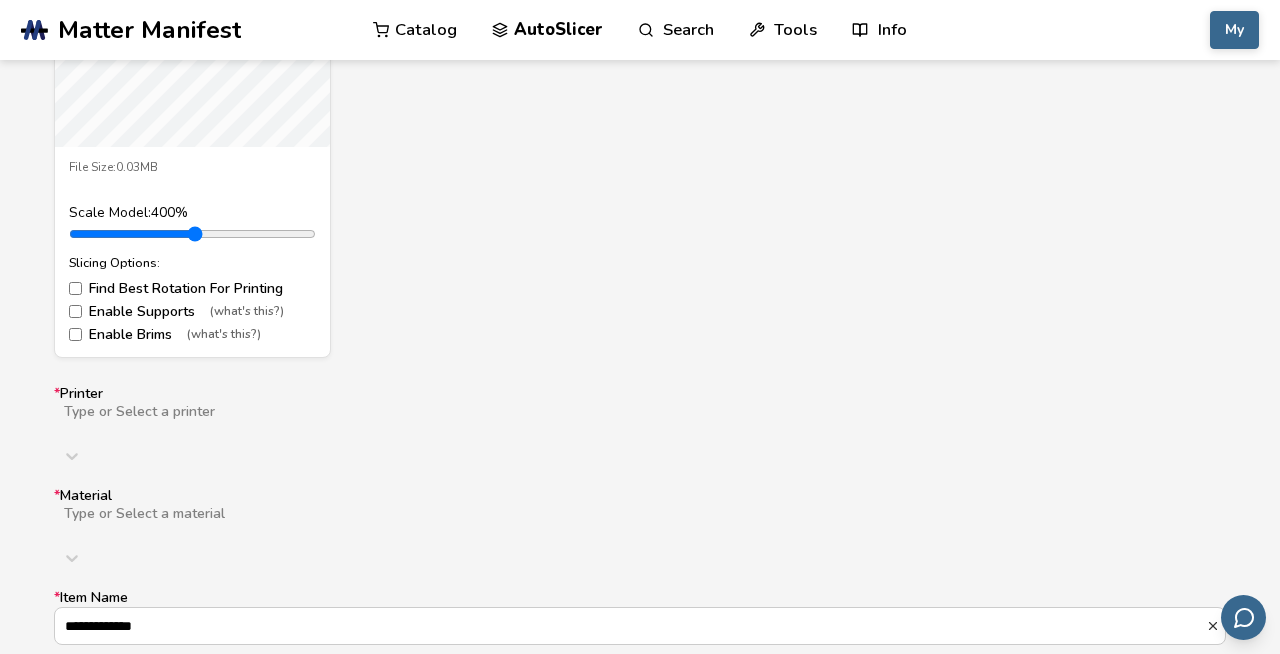 click on "Type or Select a printer" at bounding box center (640, 438) 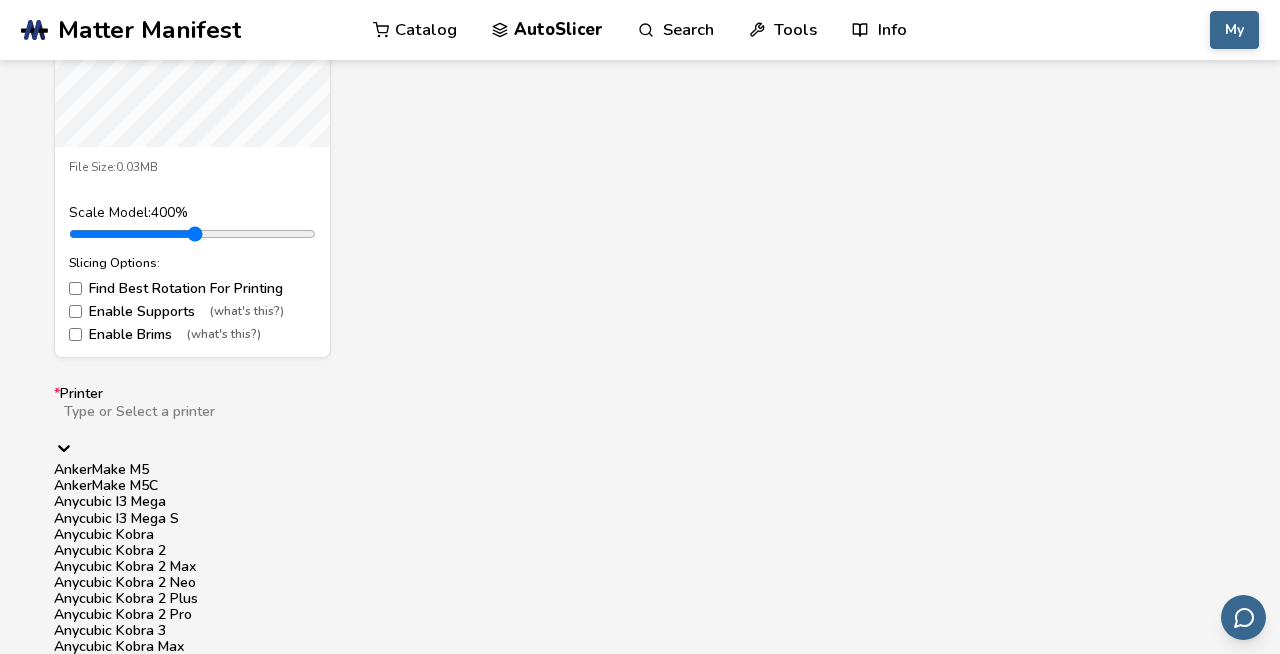 scroll, scrollTop: 1090, scrollLeft: 0, axis: vertical 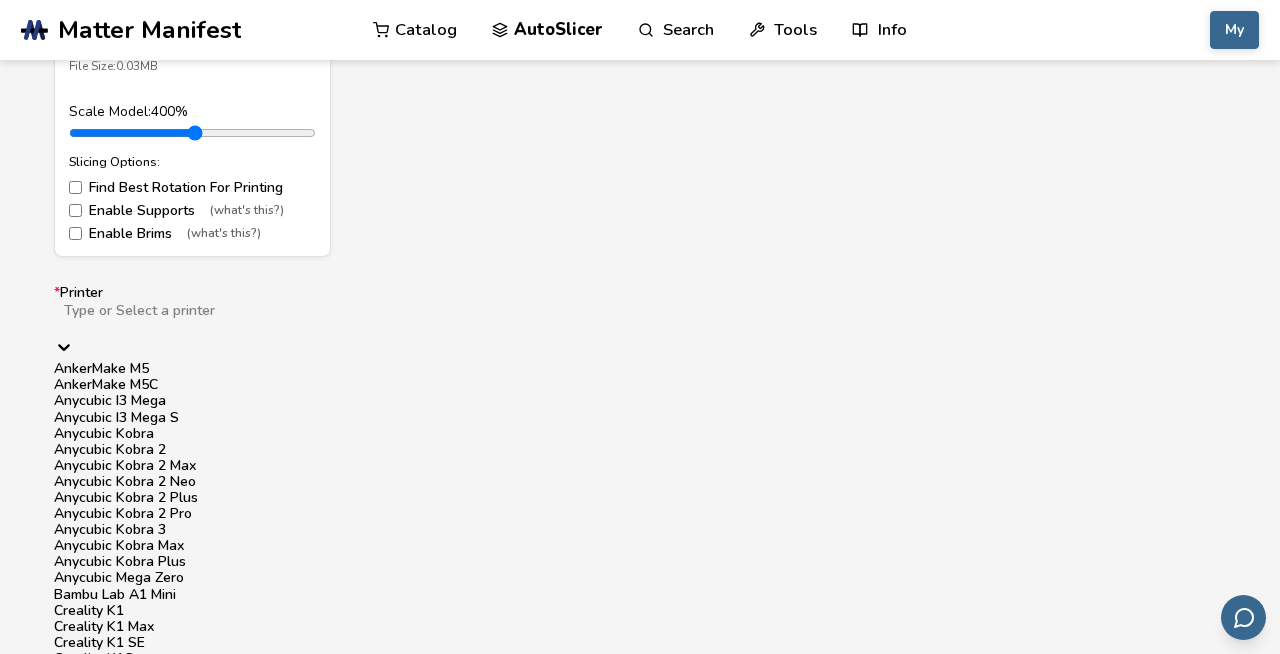 click on "Ender 3 V3 SE" at bounding box center (640, 1110) 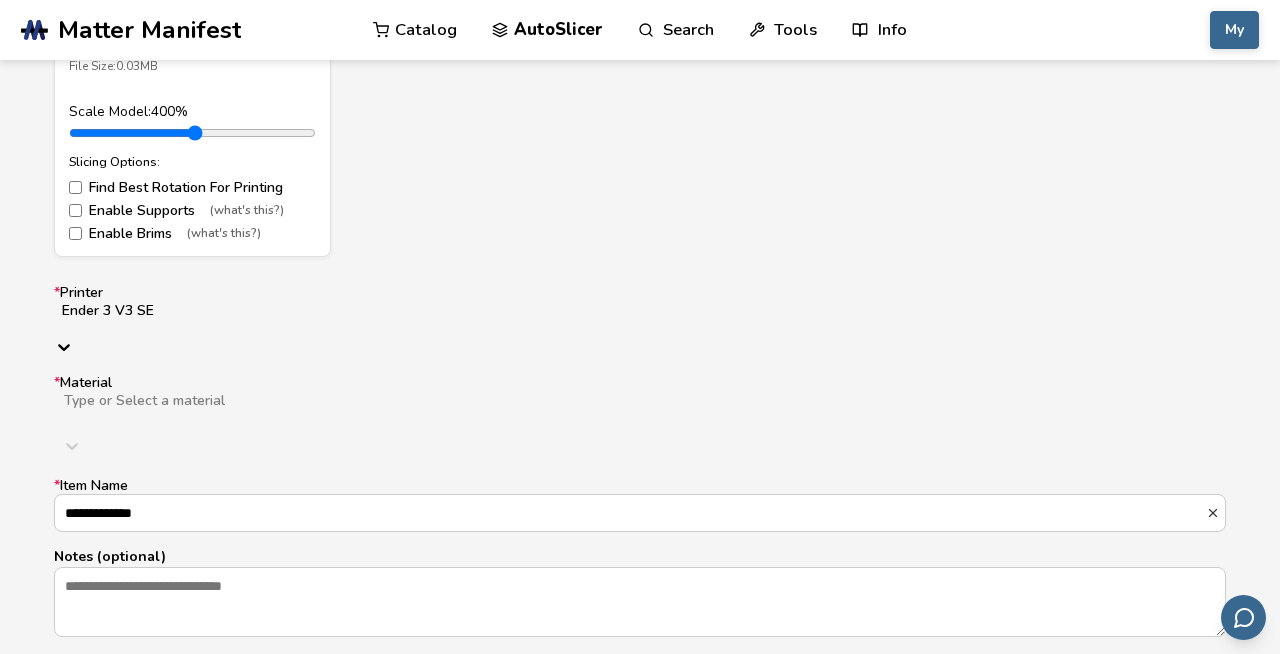 click at bounding box center (379, 417) 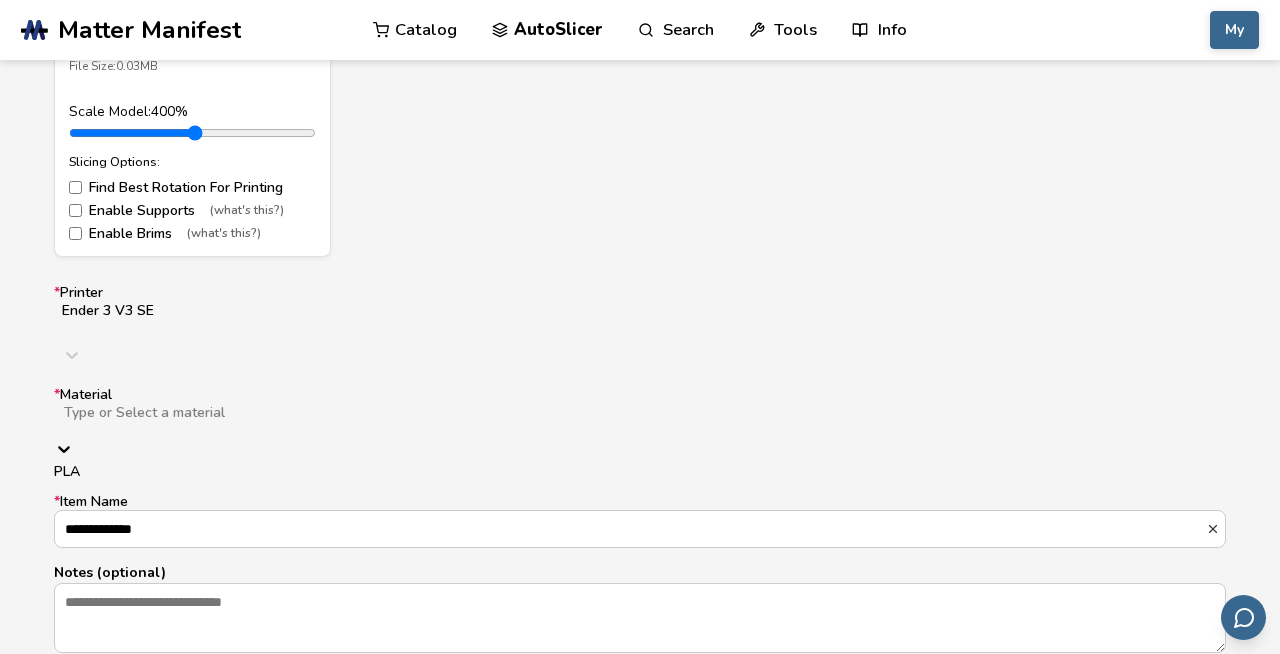 click on "PLA" at bounding box center [640, 472] 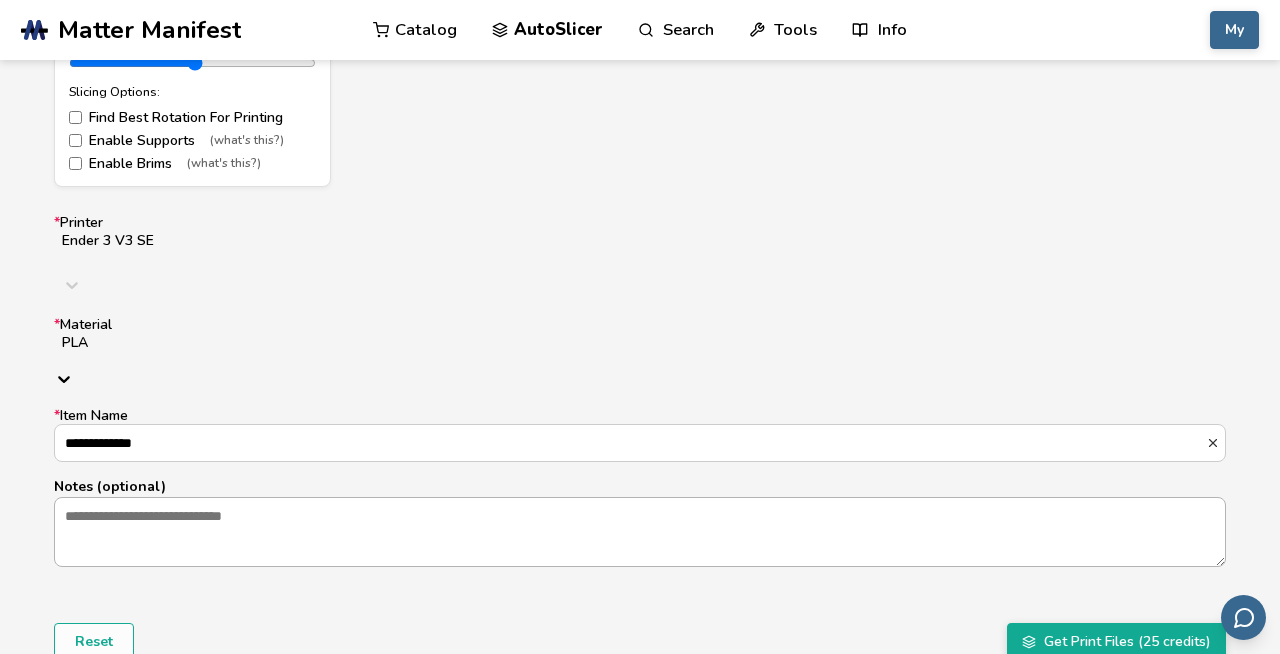 scroll, scrollTop: 1114, scrollLeft: 0, axis: vertical 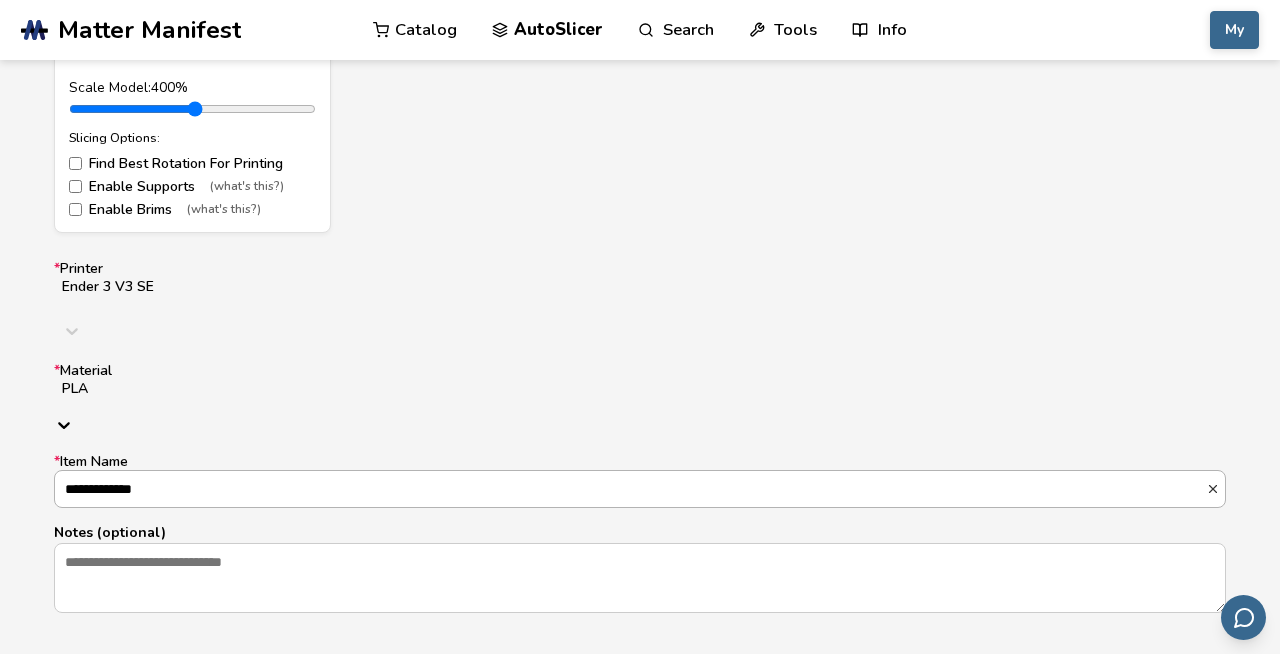 click on "**********" at bounding box center (630, 489) 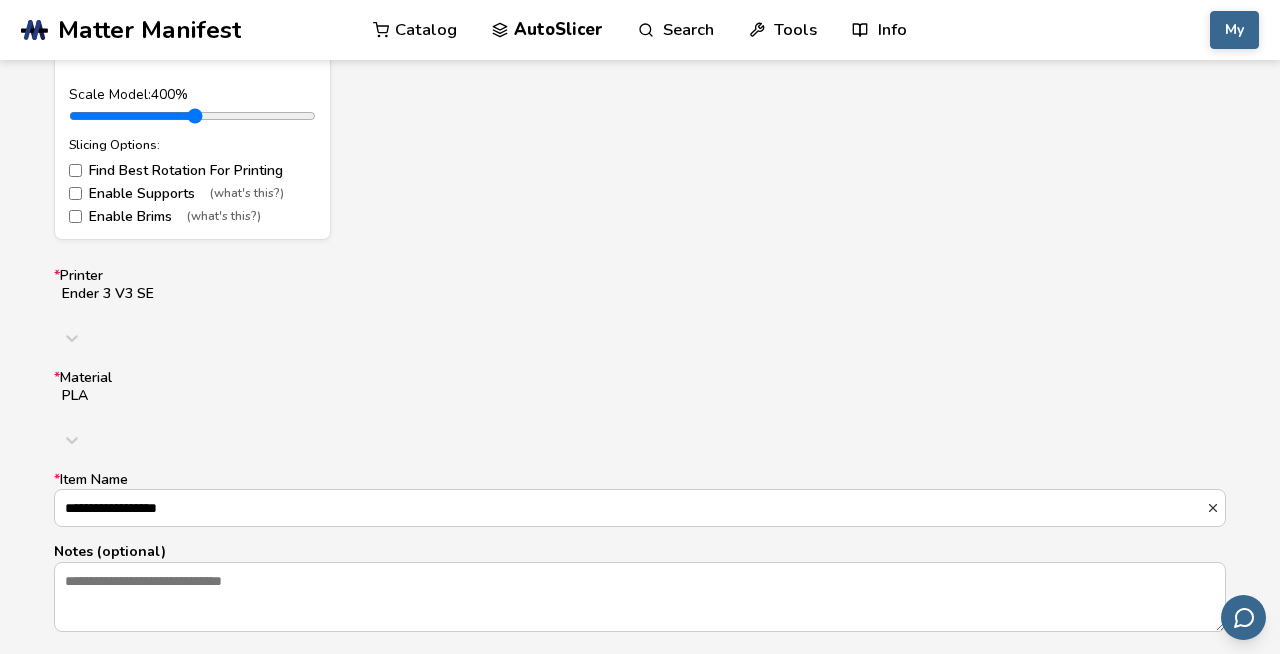scroll, scrollTop: 1231, scrollLeft: 0, axis: vertical 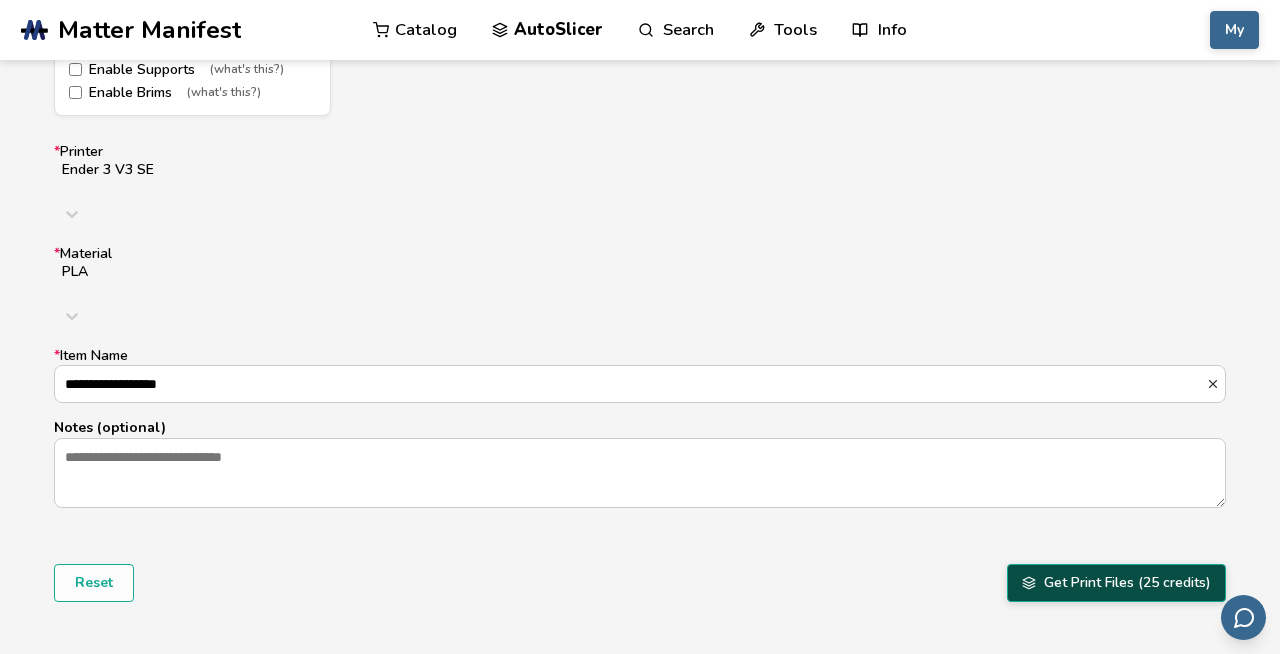 type on "**********" 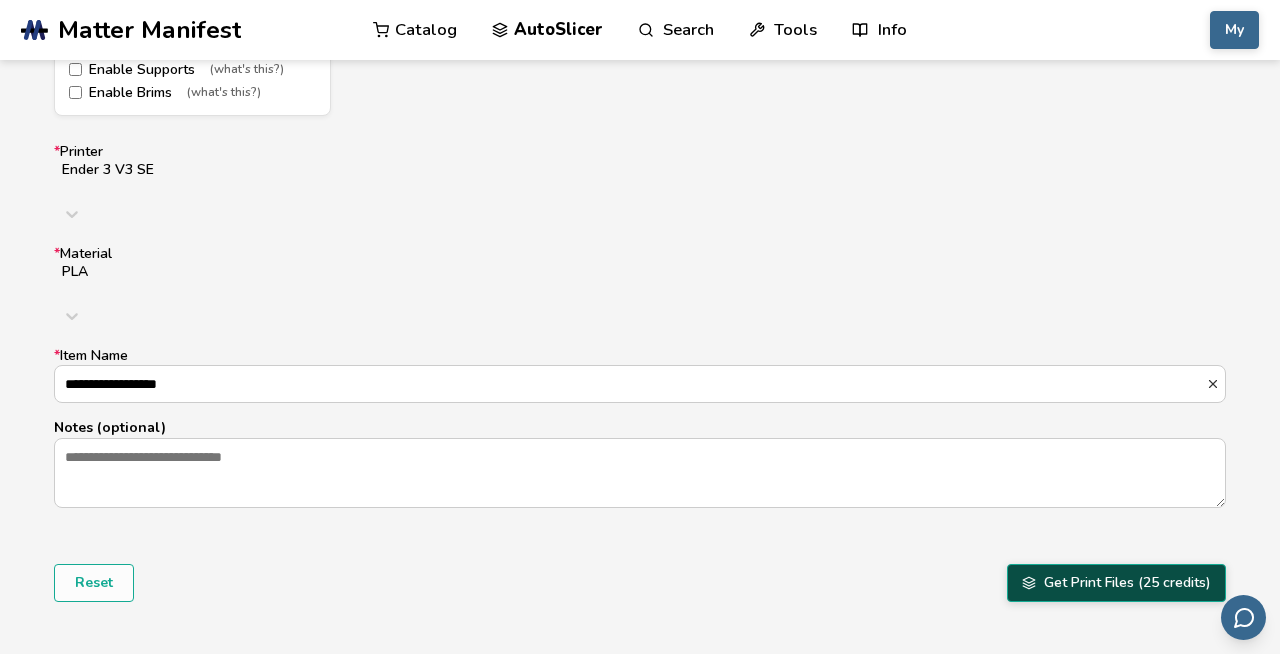 click on "Get Print Files (25 credits)" at bounding box center [1116, 583] 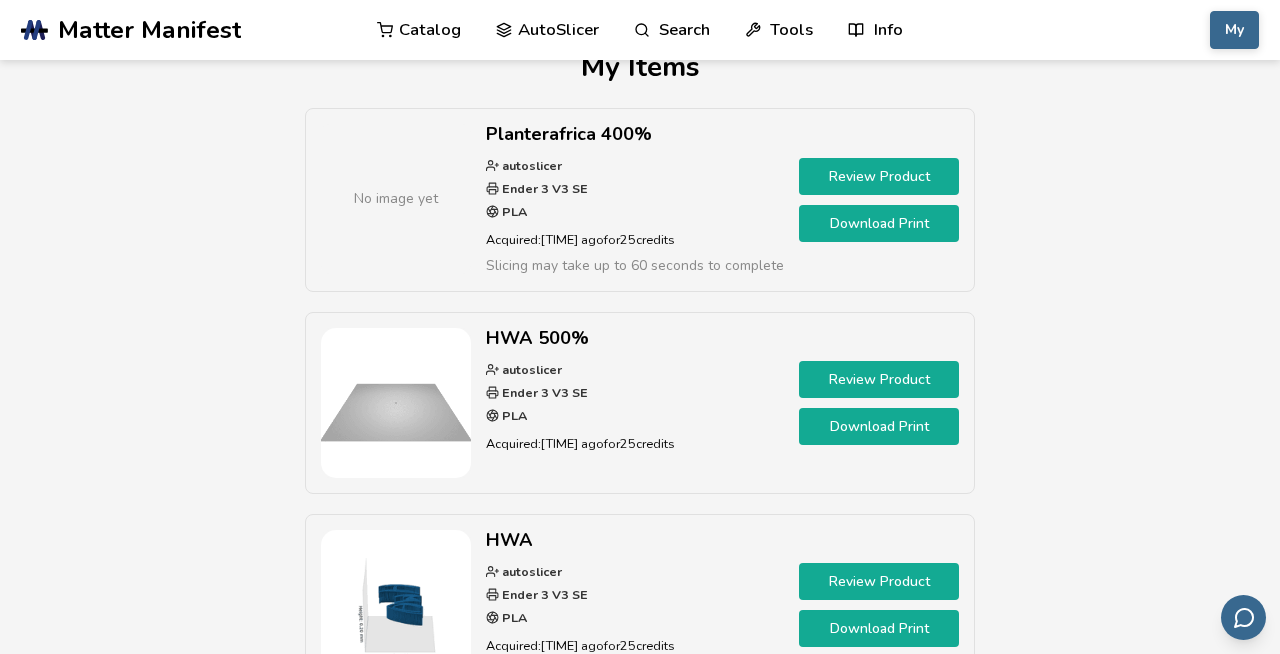 scroll, scrollTop: 46, scrollLeft: 0, axis: vertical 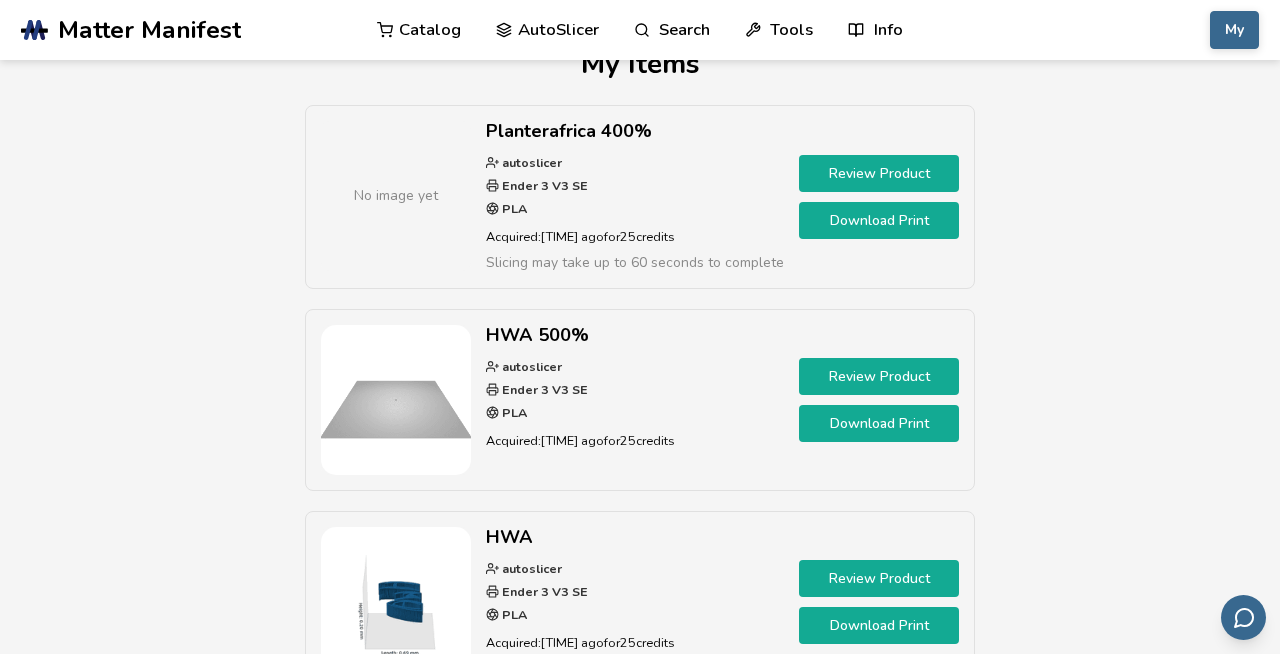 click on "Download Print" at bounding box center [879, 220] 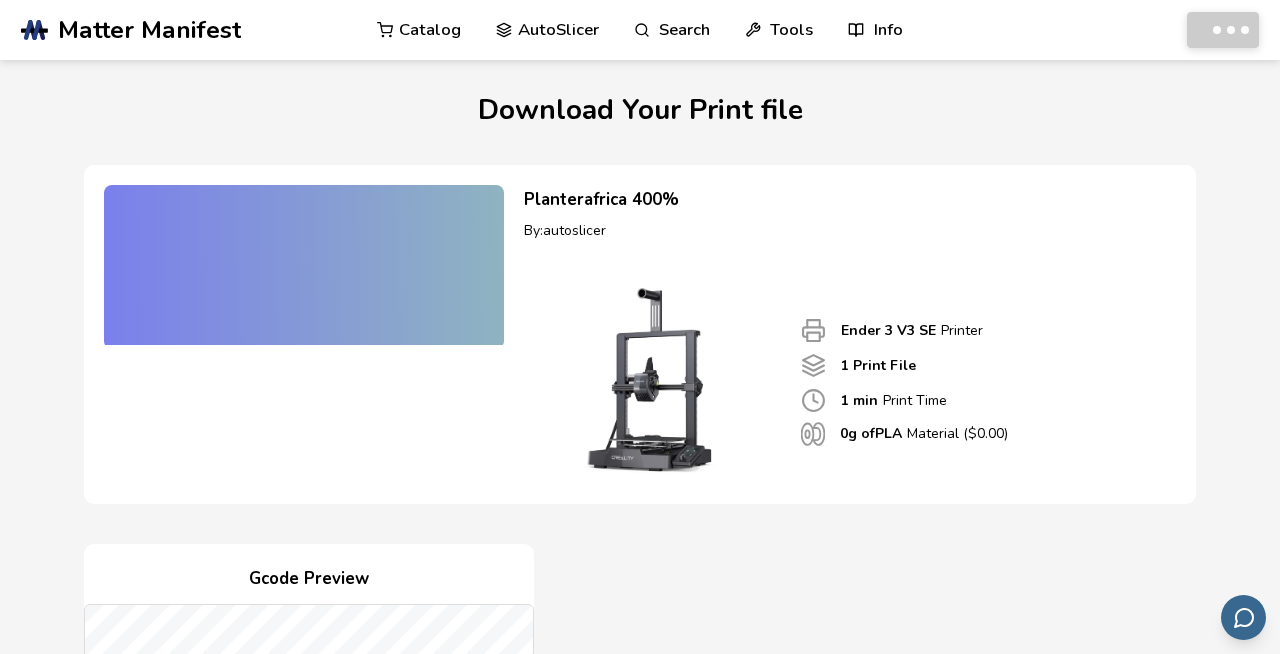 scroll, scrollTop: 0, scrollLeft: 0, axis: both 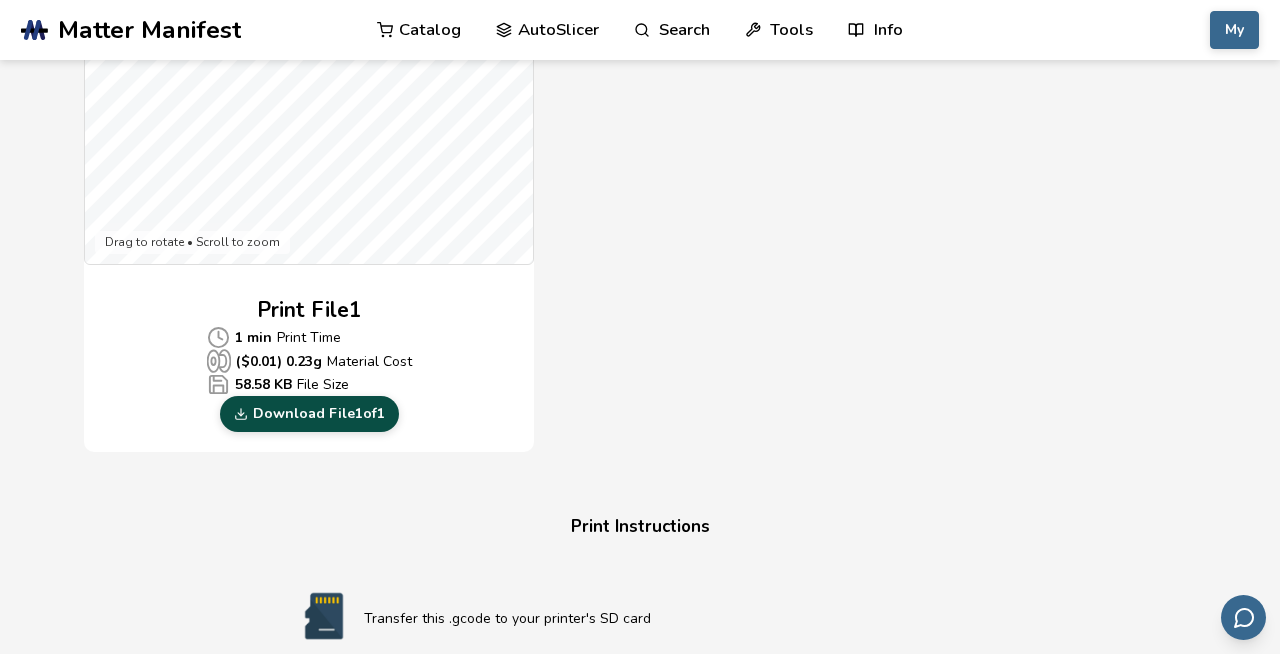 click on "Download File  1  of  1" at bounding box center [309, 414] 